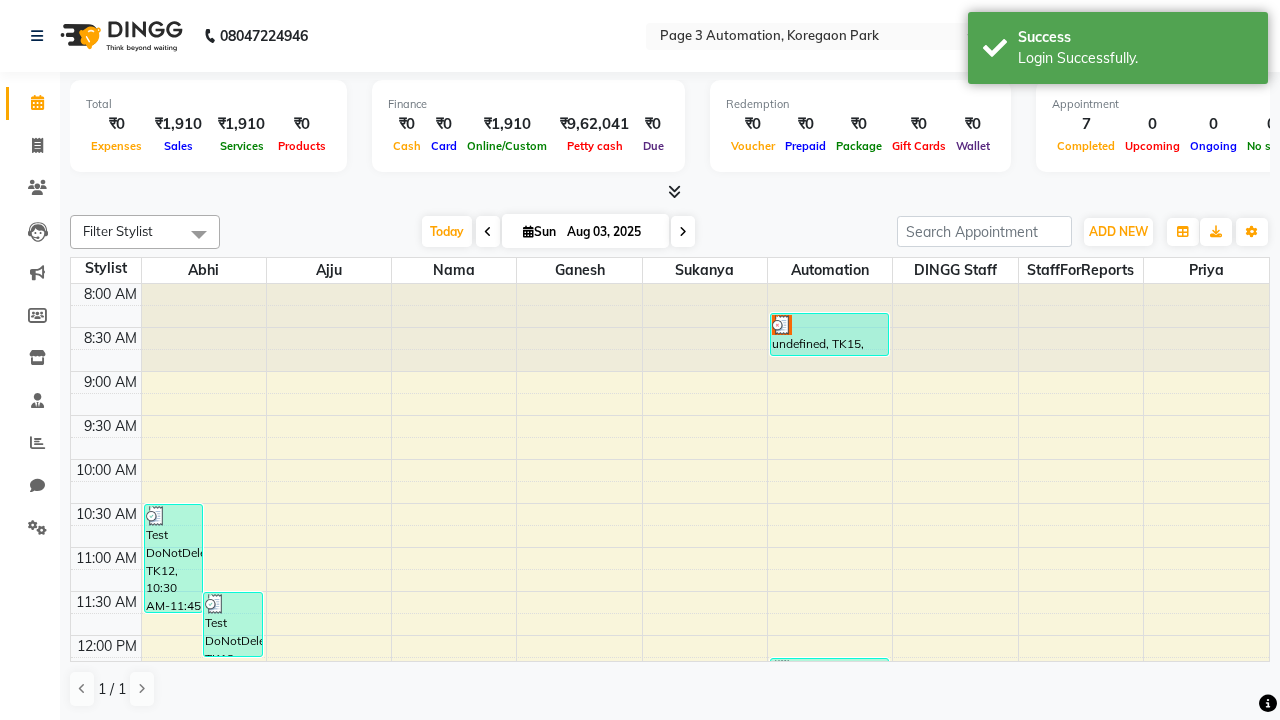 scroll, scrollTop: 0, scrollLeft: 0, axis: both 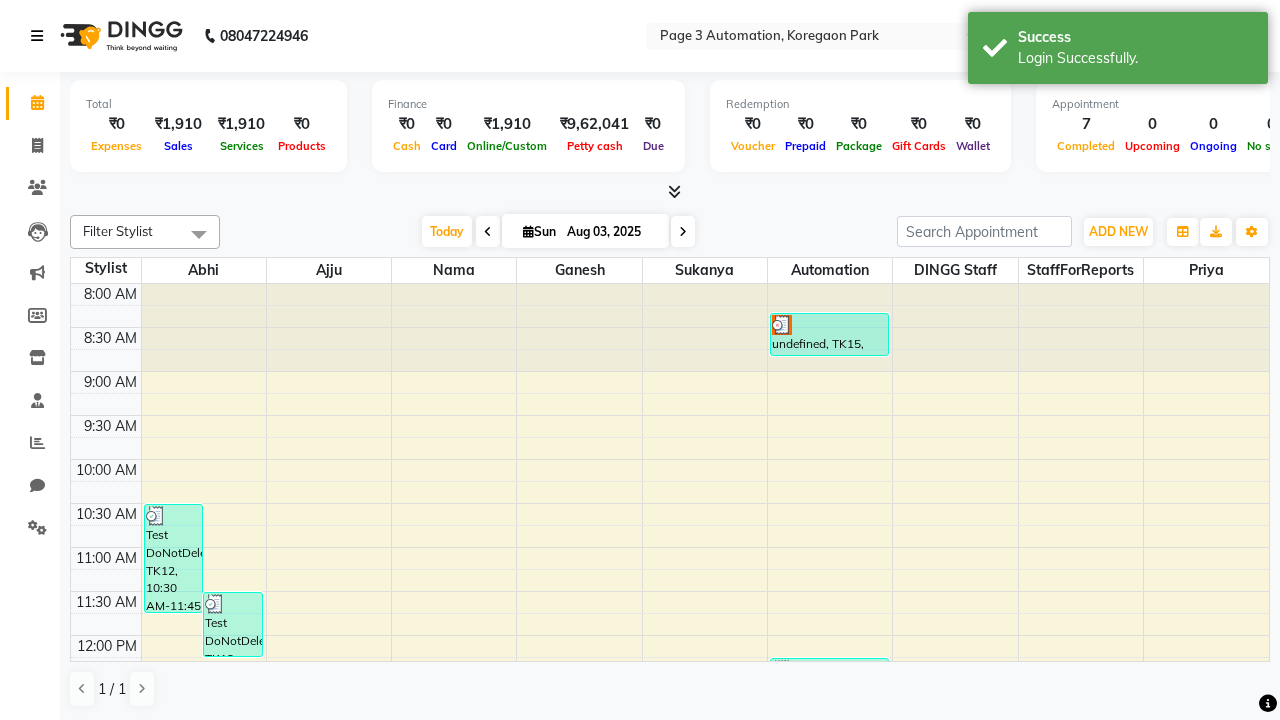 click at bounding box center (37, 36) 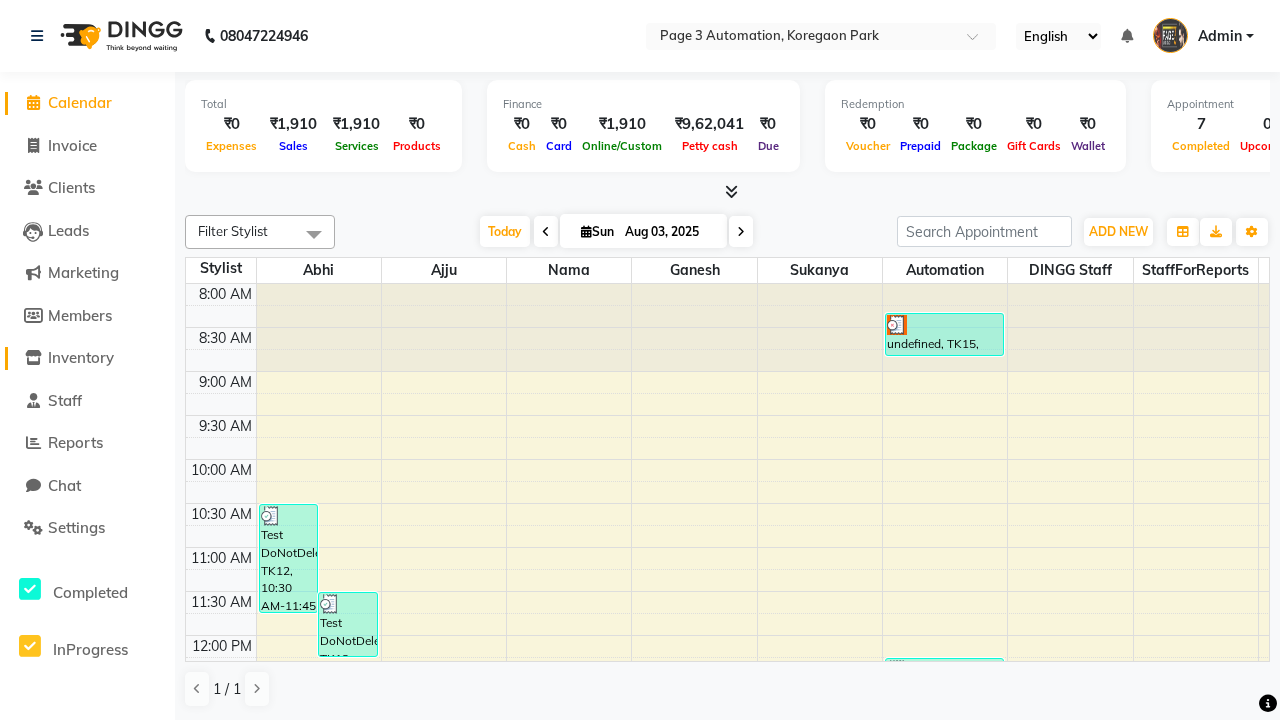 click on "Inventory" 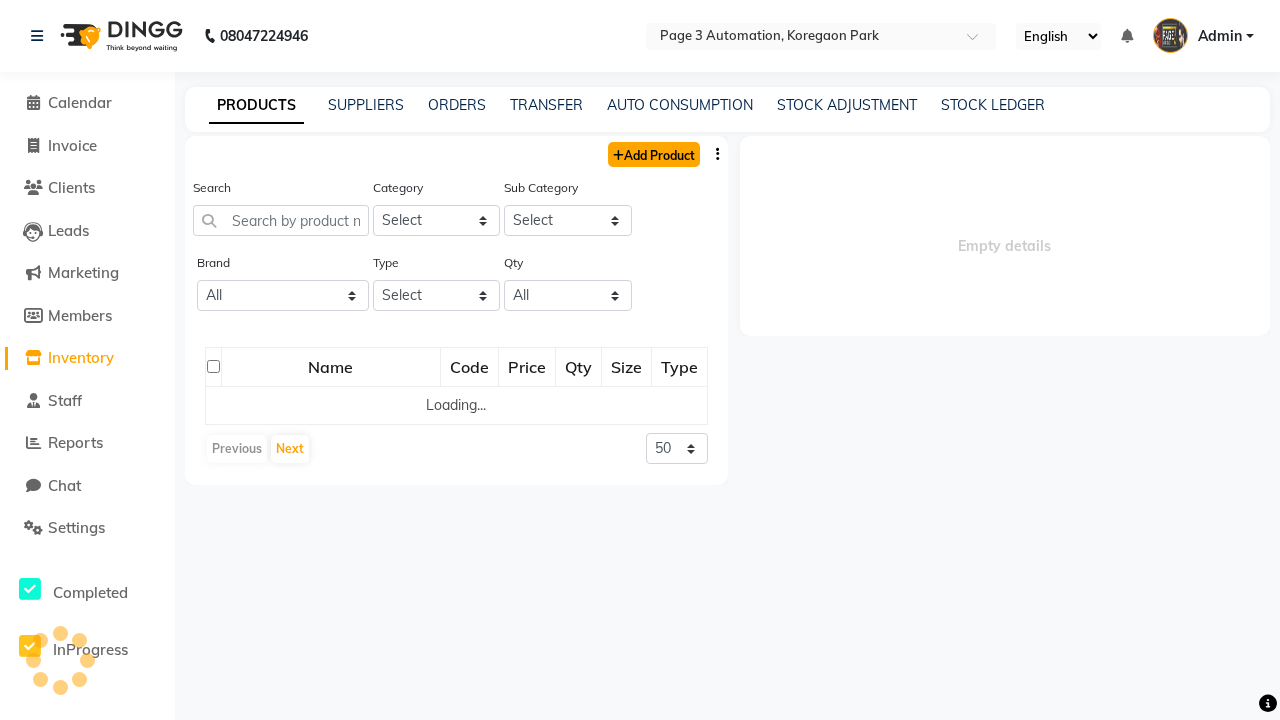 click on "Add Product" 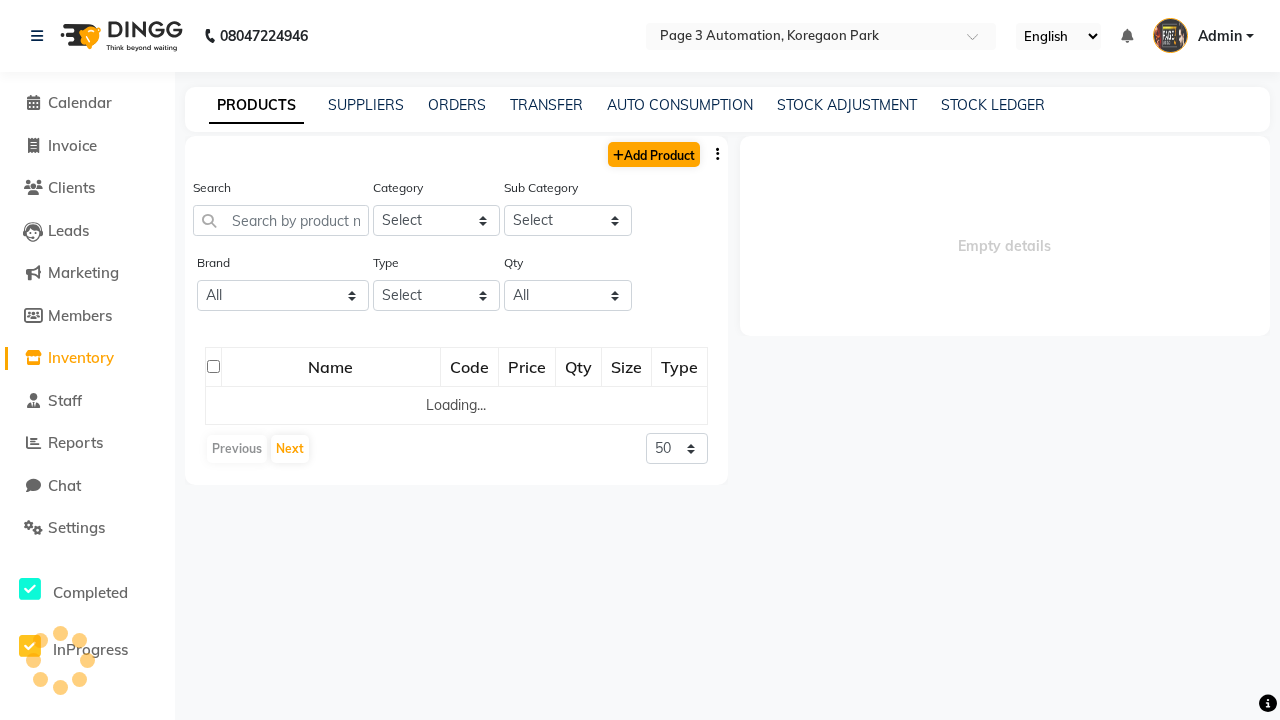 select on "true" 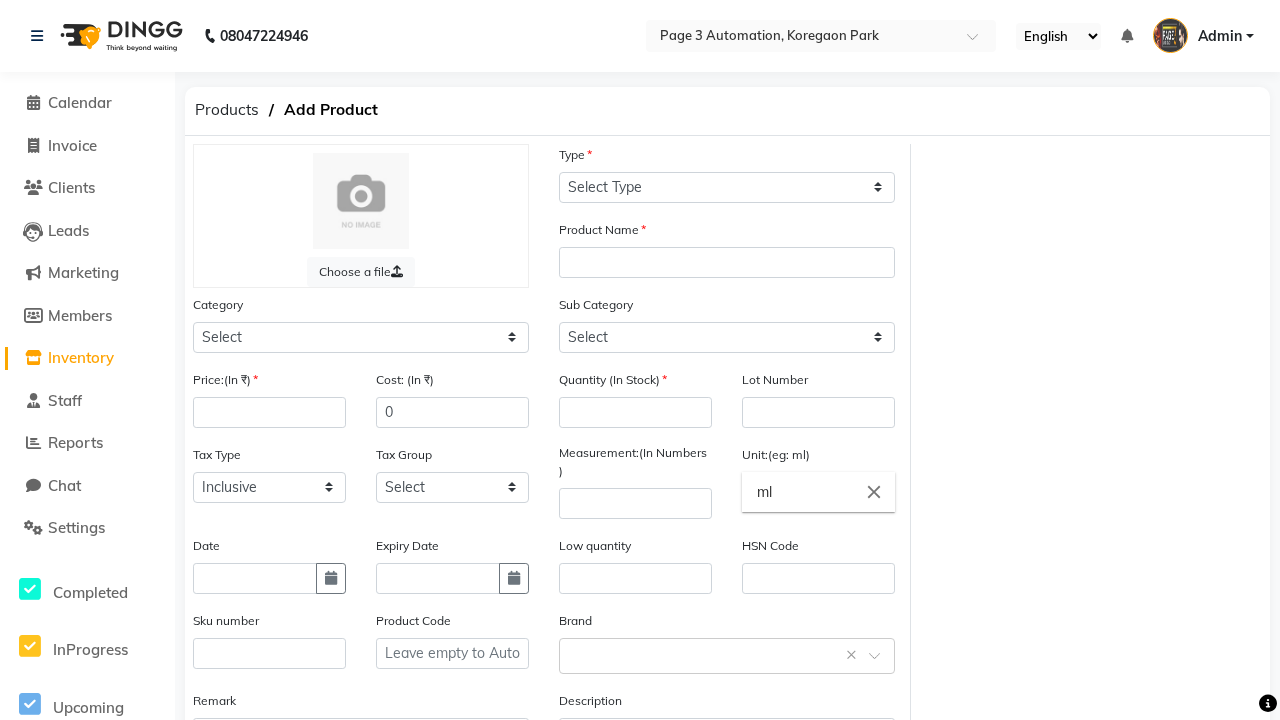 select on "C" 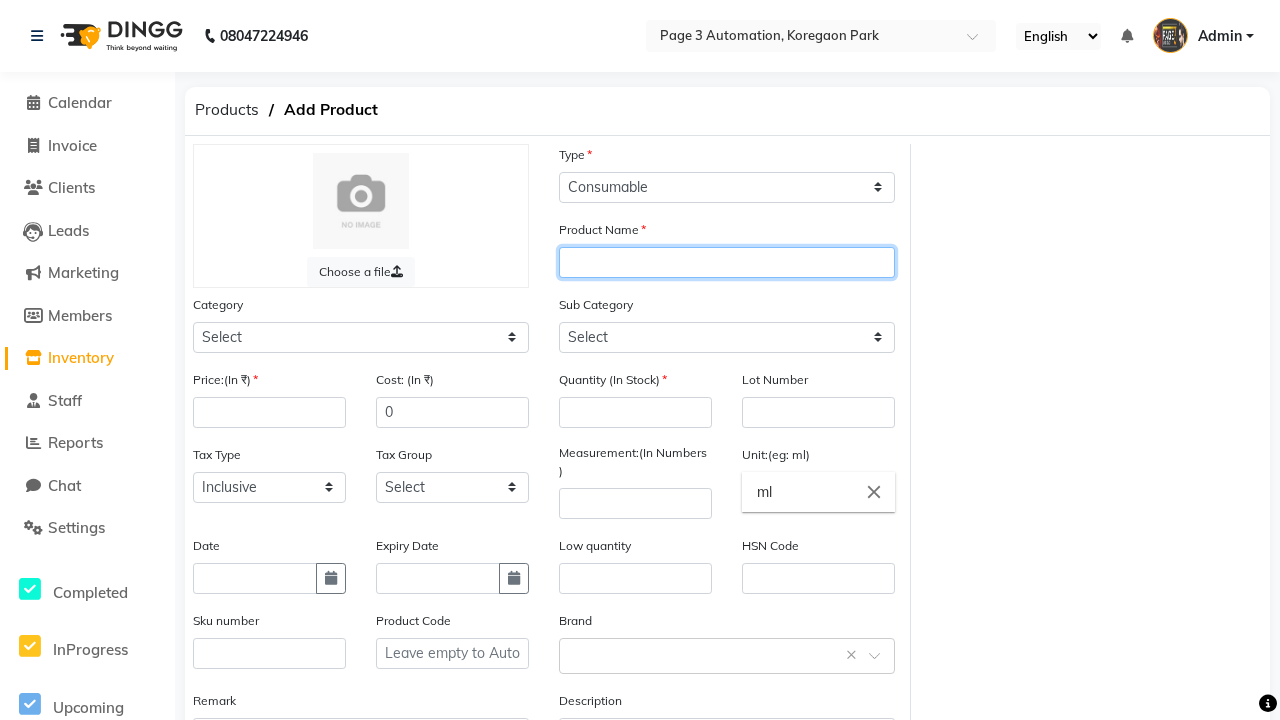 type on "Automation Product llXEj" 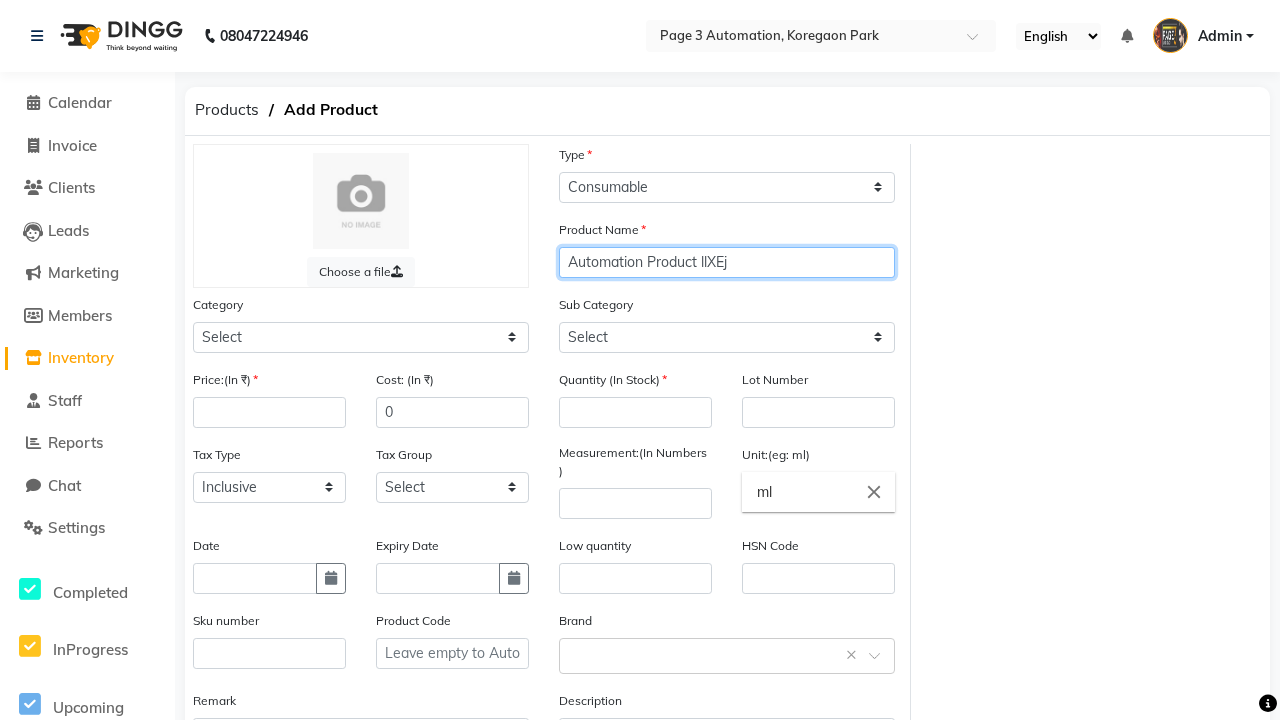select on "1000" 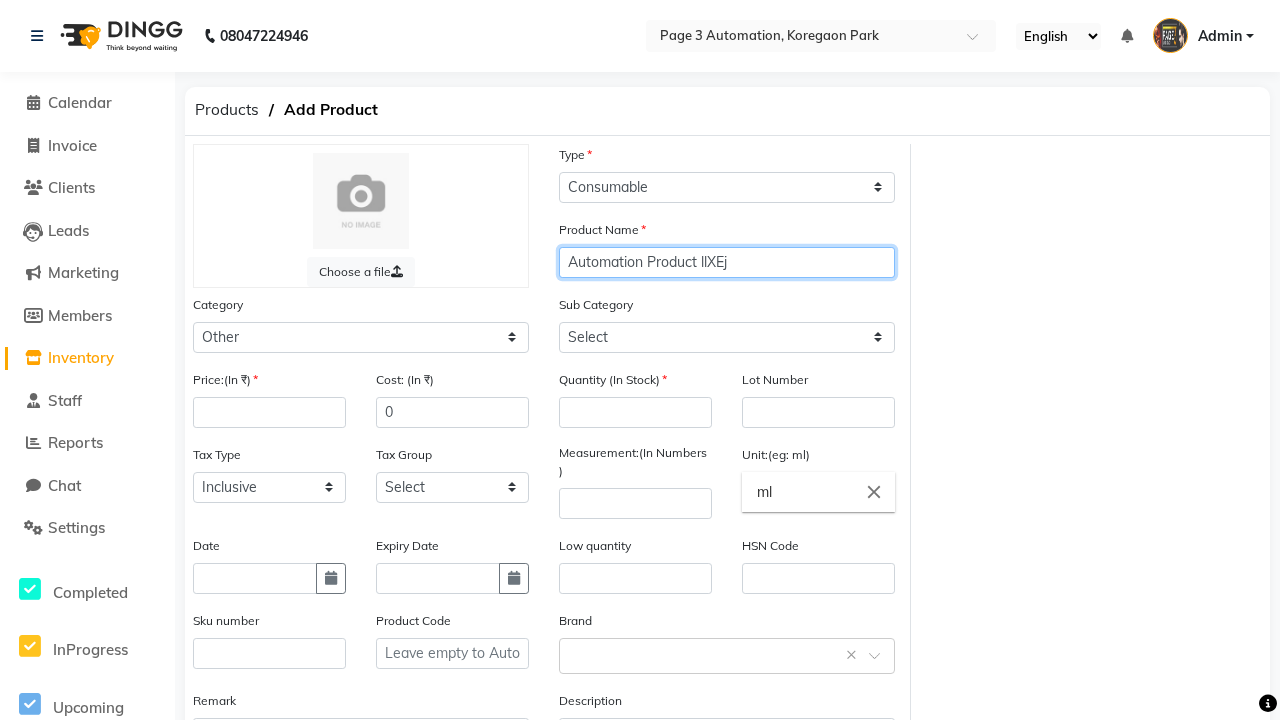 type on "Automation Product llXEj" 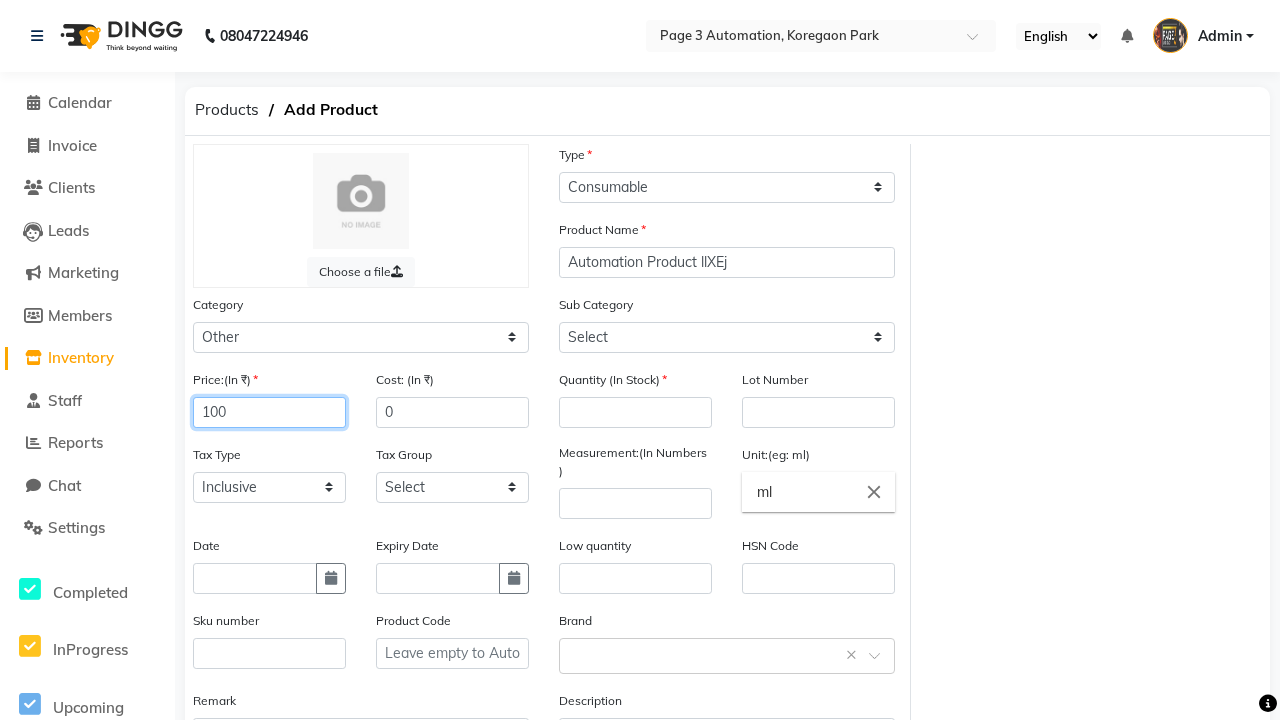 type on "100" 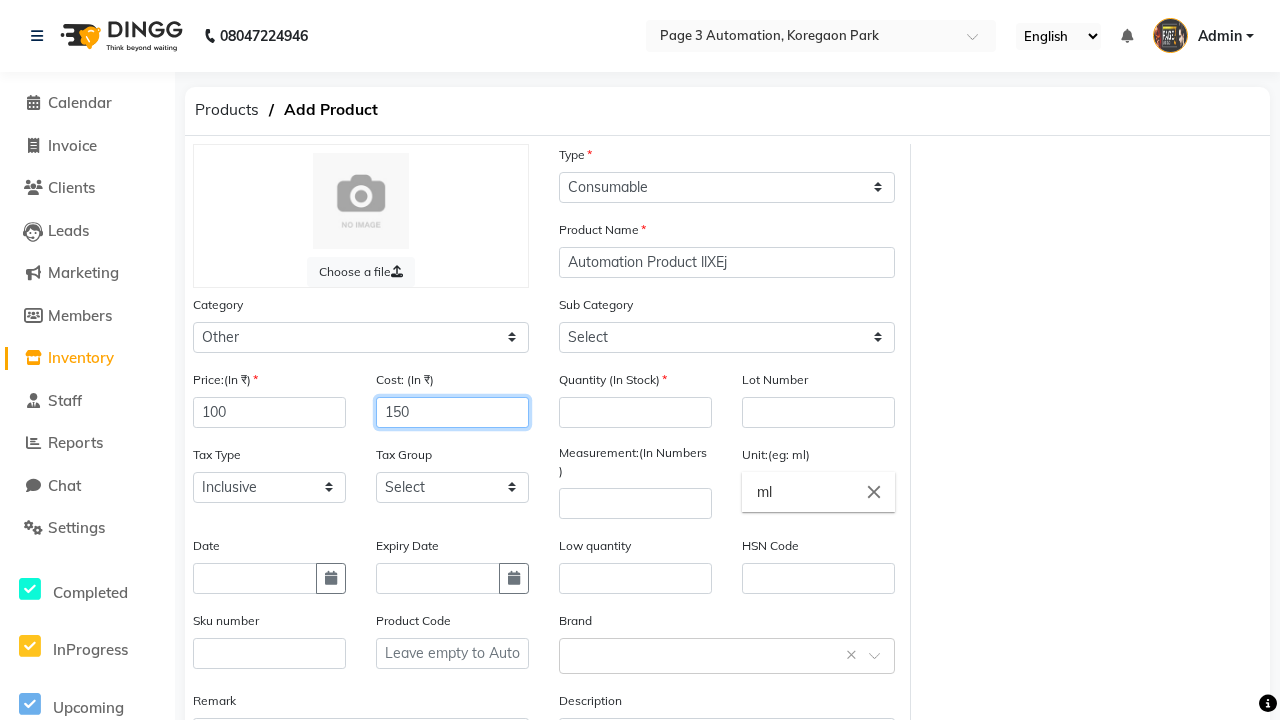 type on "150" 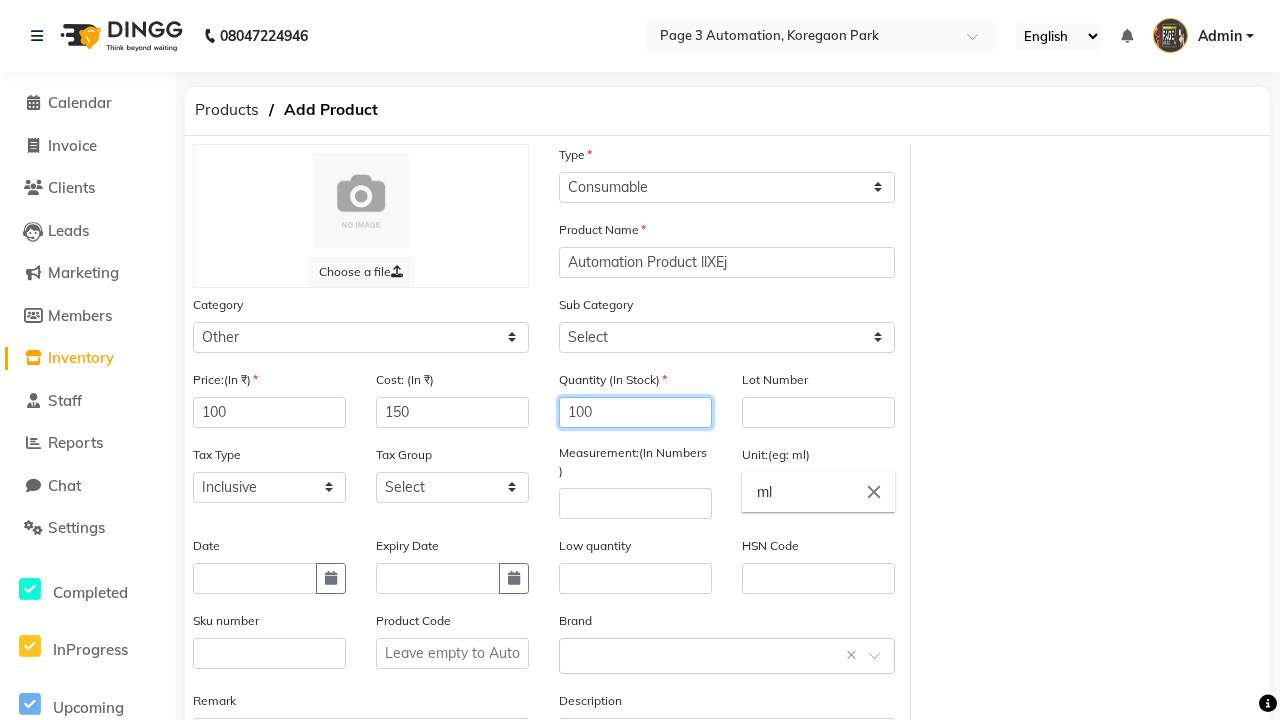 type on "100" 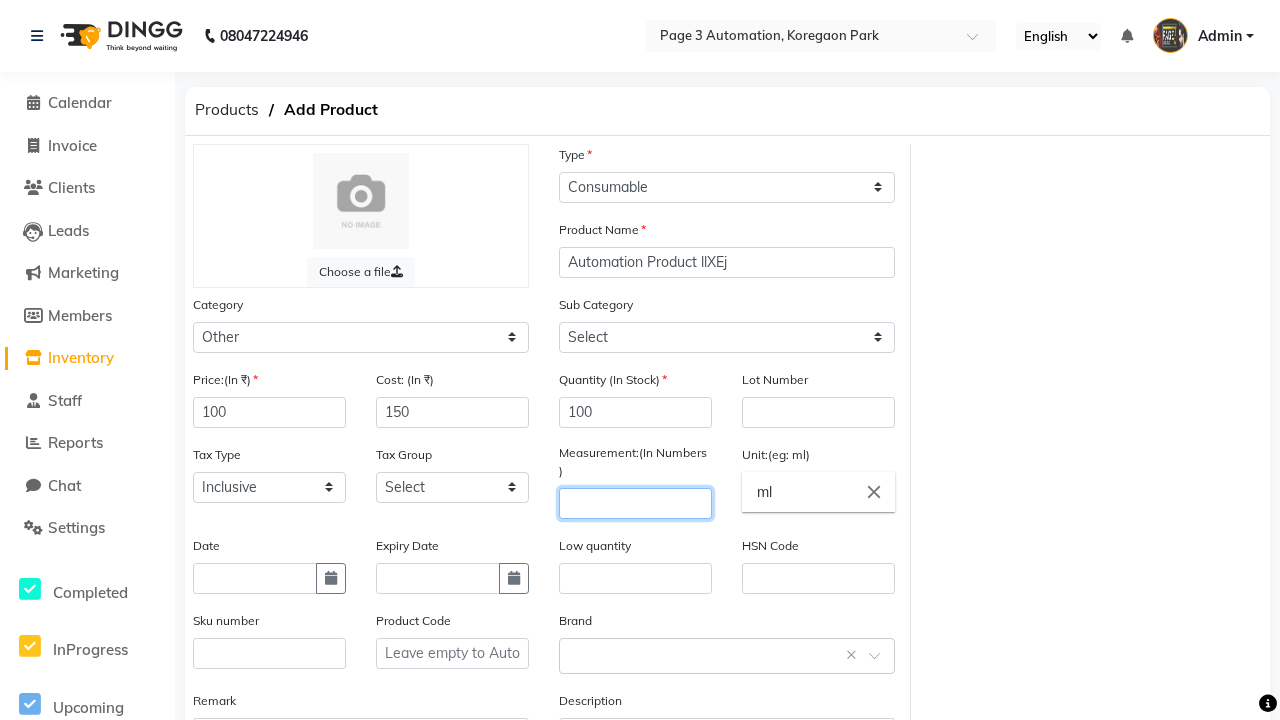 type on "1000" 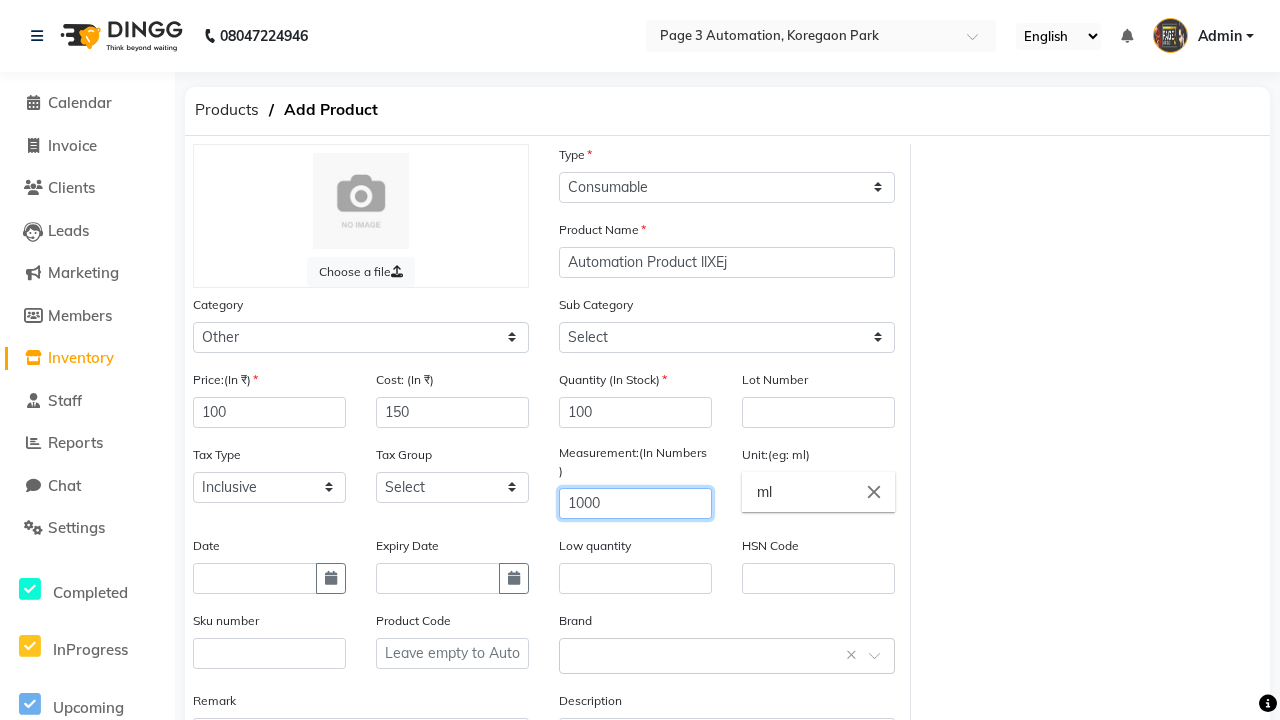 select on "1002" 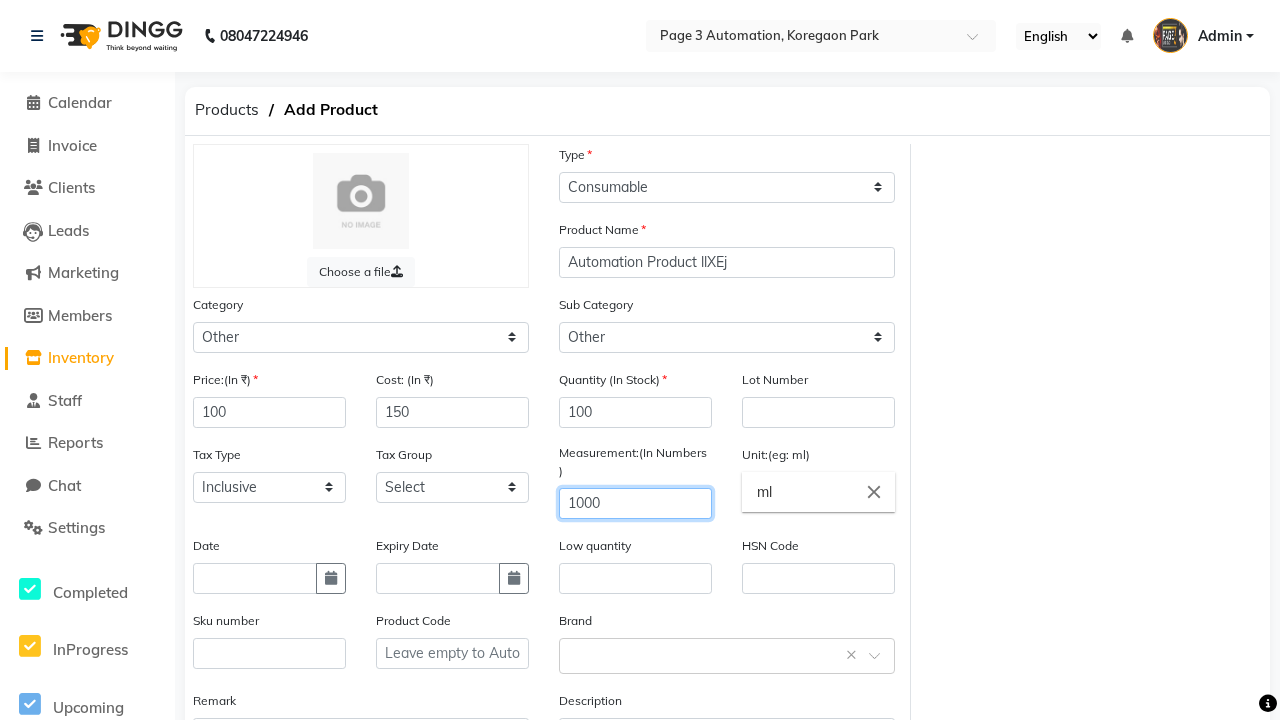 type on "1000" 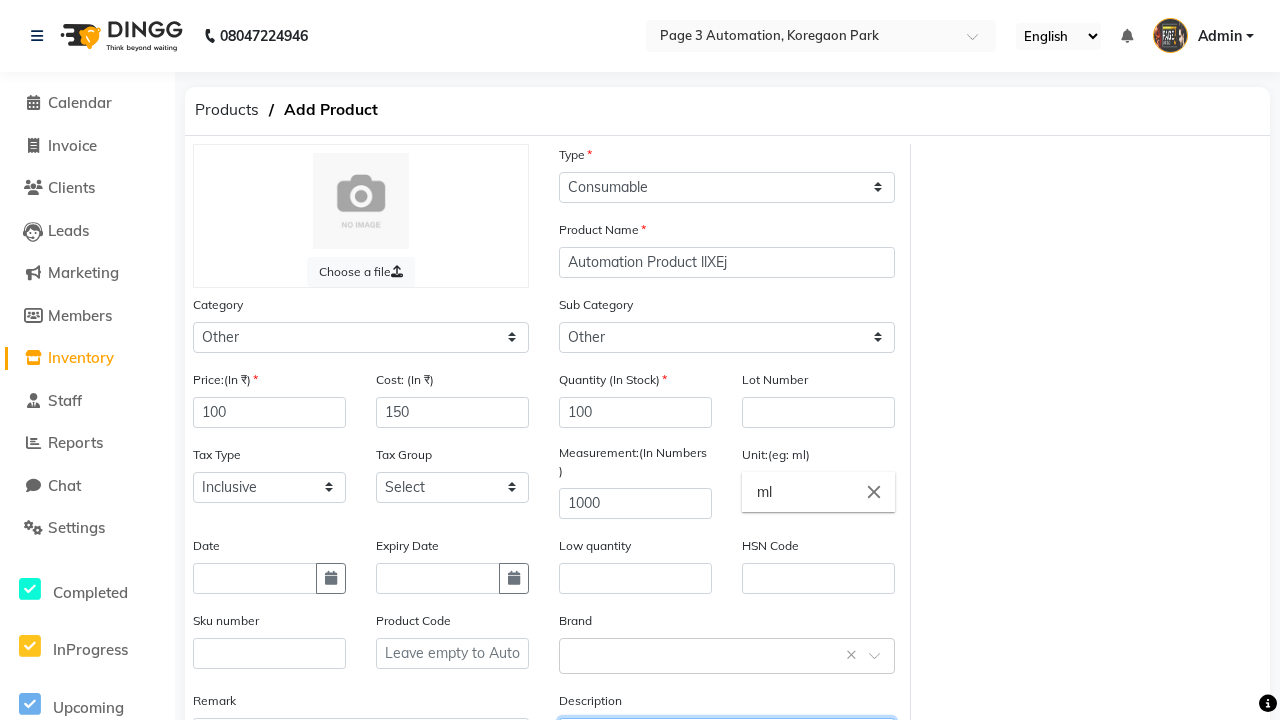 type on "This Product is Created by Automation" 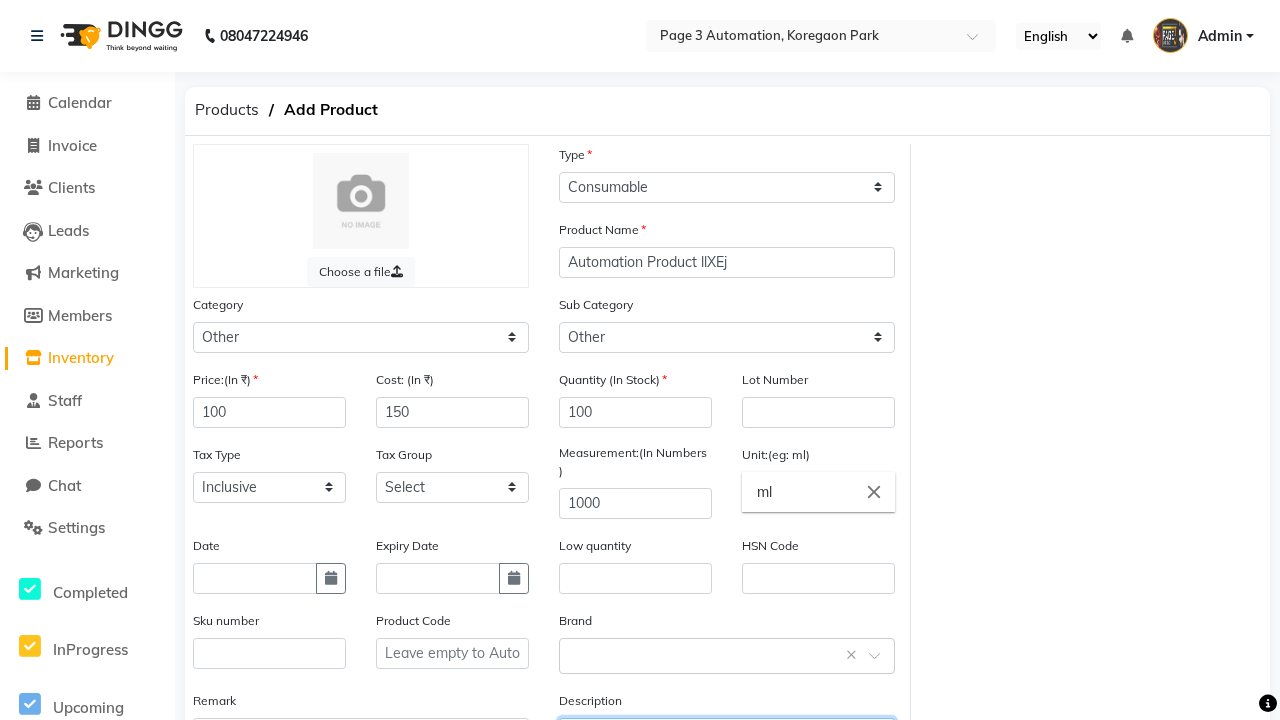 scroll, scrollTop: 22, scrollLeft: 0, axis: vertical 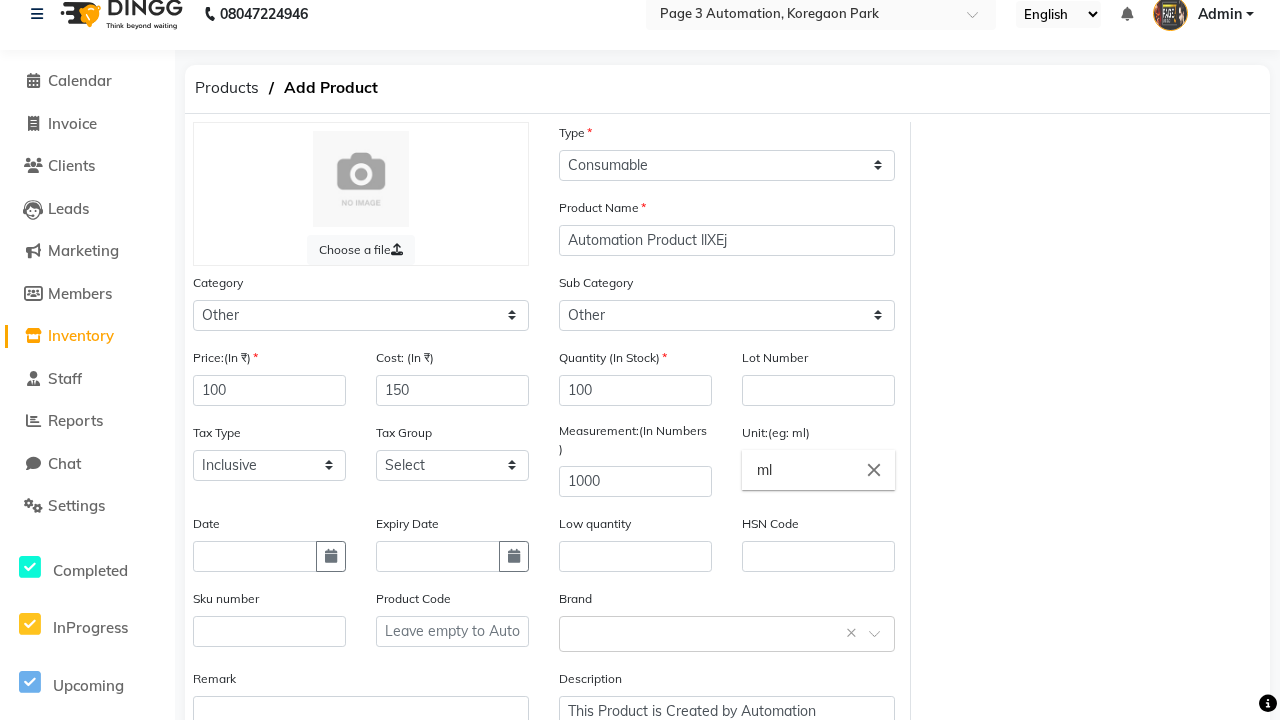click on "Save" 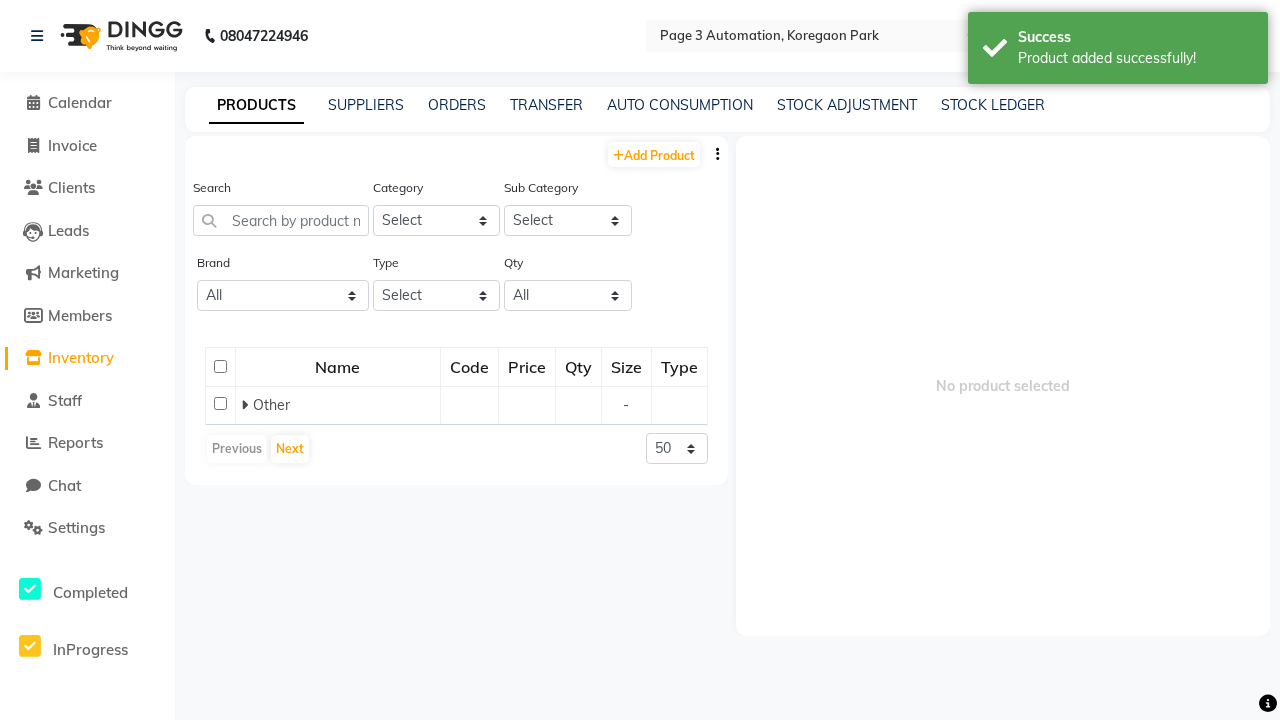 scroll, scrollTop: 0, scrollLeft: 0, axis: both 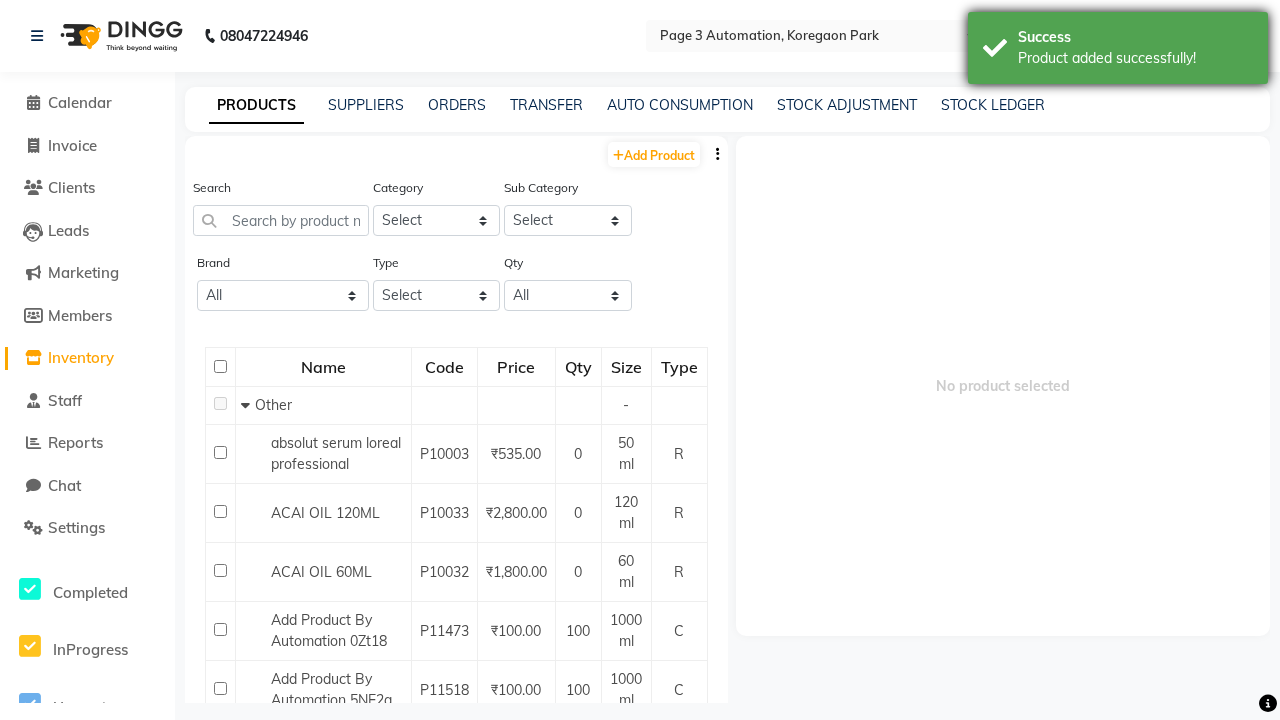 click on "Product added successfully!" at bounding box center [1135, 58] 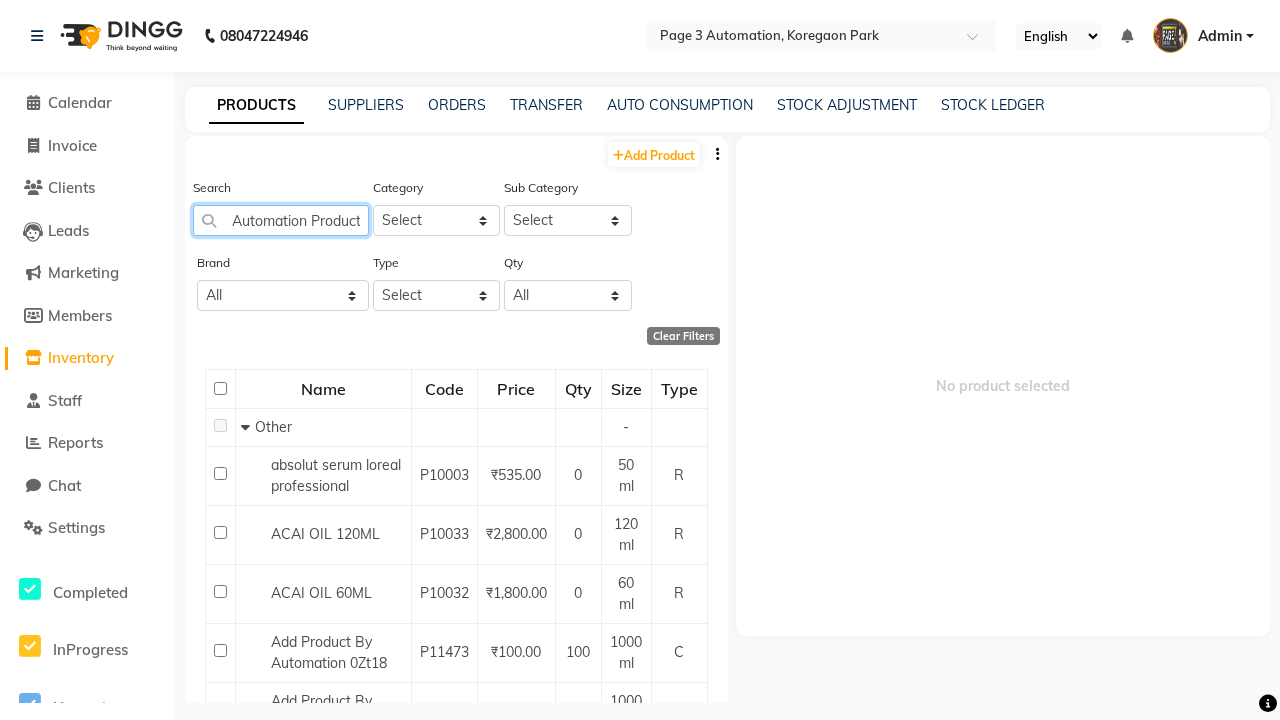 scroll, scrollTop: 0, scrollLeft: 31, axis: horizontal 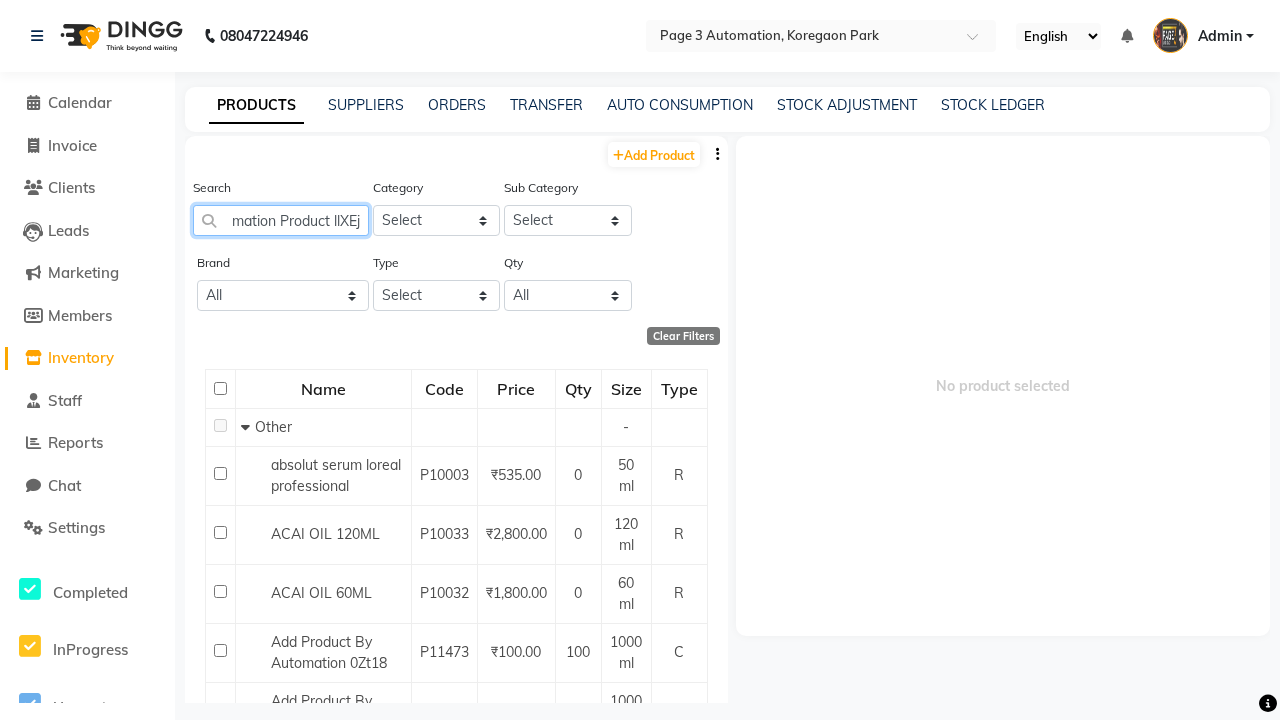 type on "Automation Product llXEj" 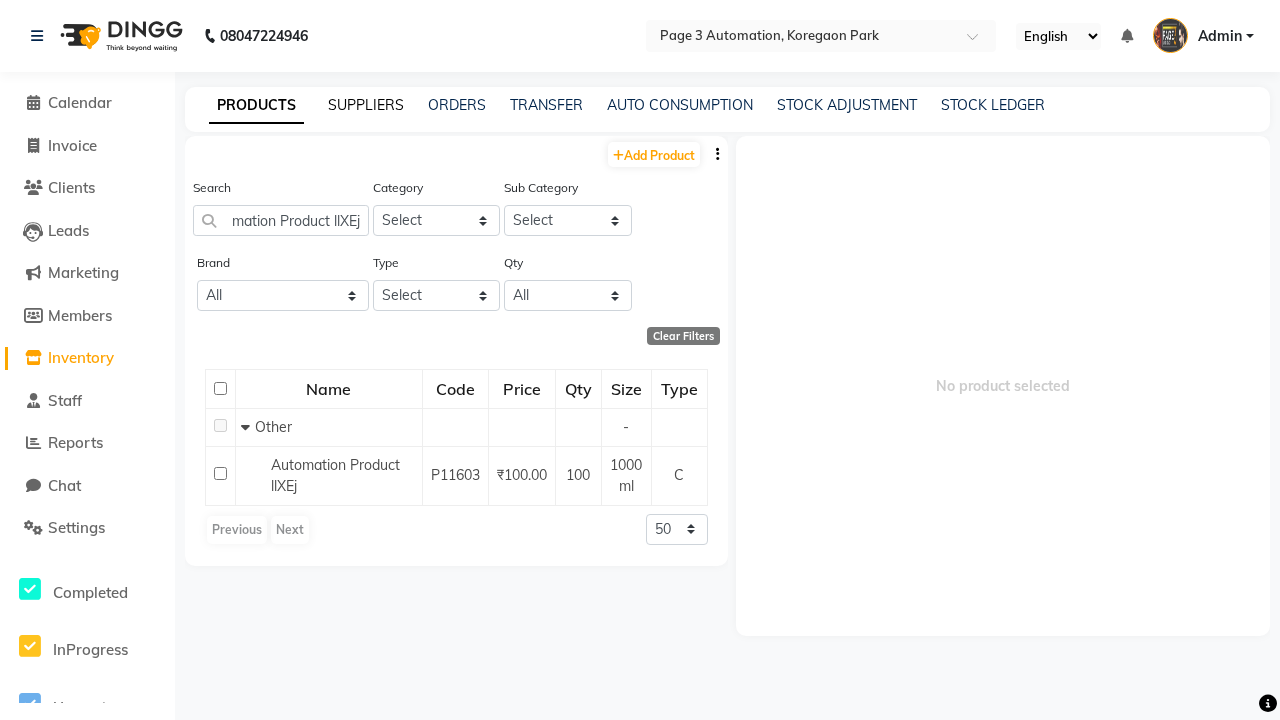 click on "SUPPLIERS" 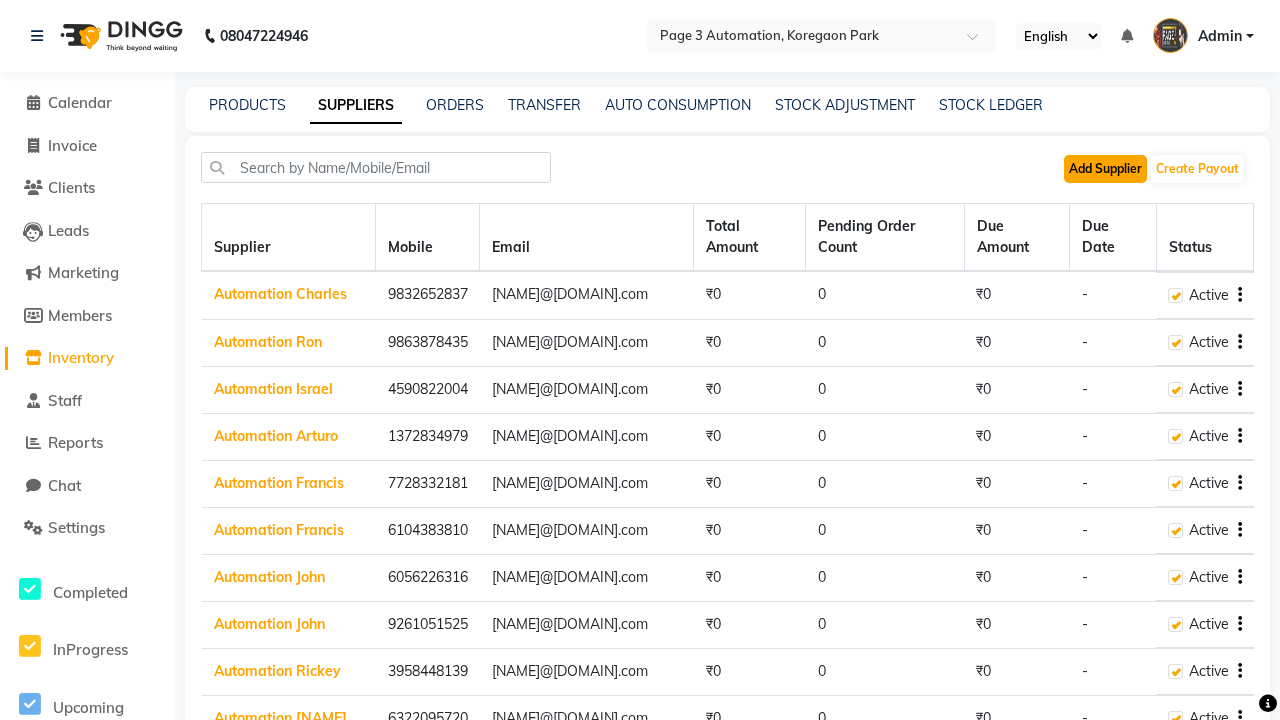 click on "Add Supplier" 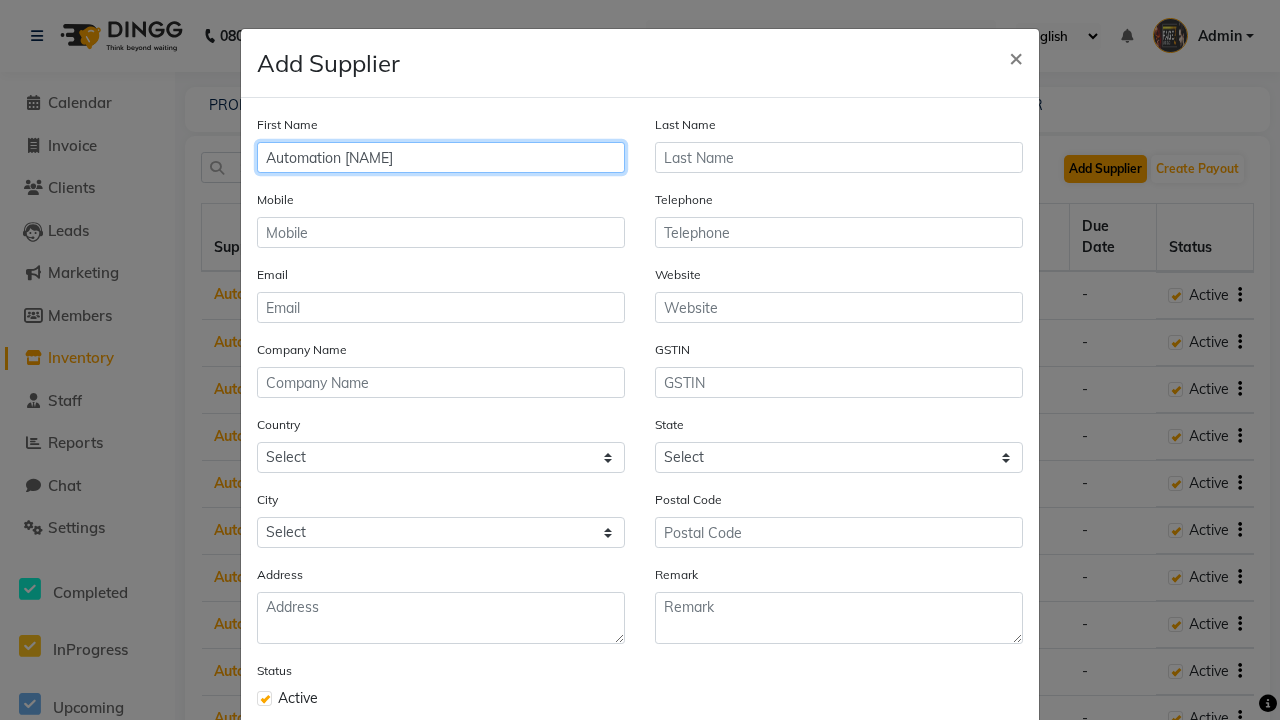 type on "Automation [NAME]" 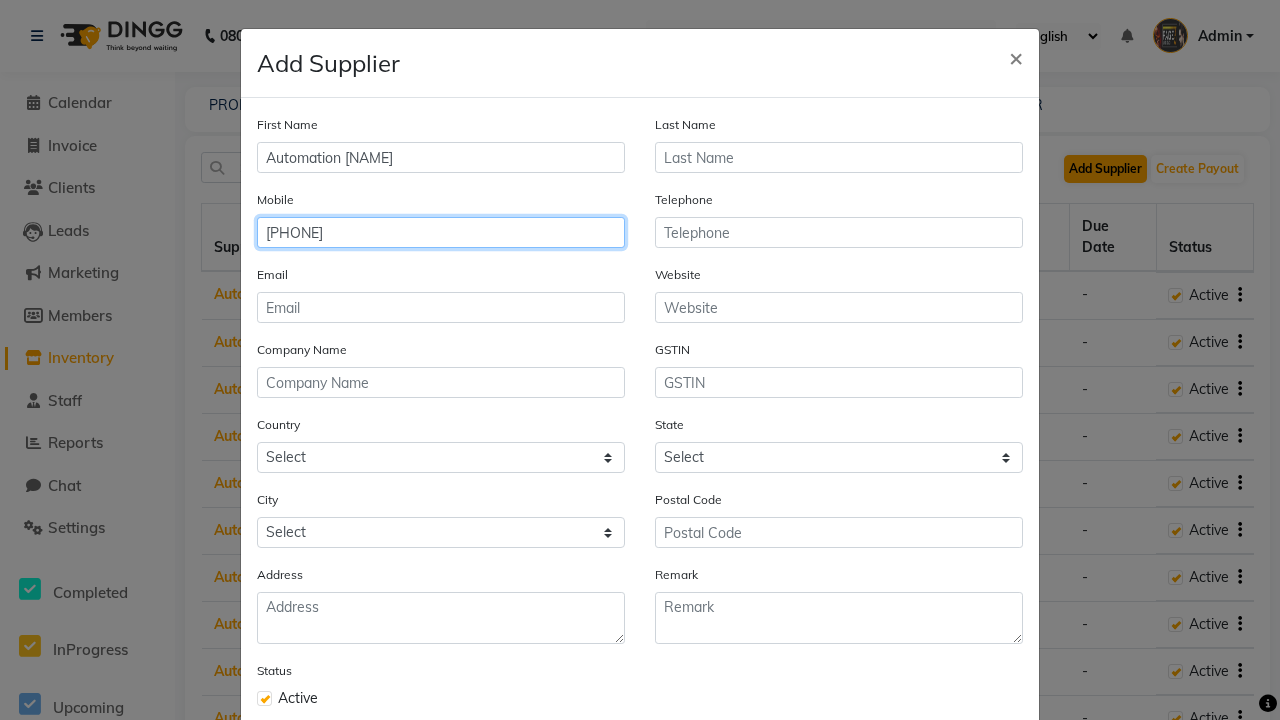 type on "[PHONE]" 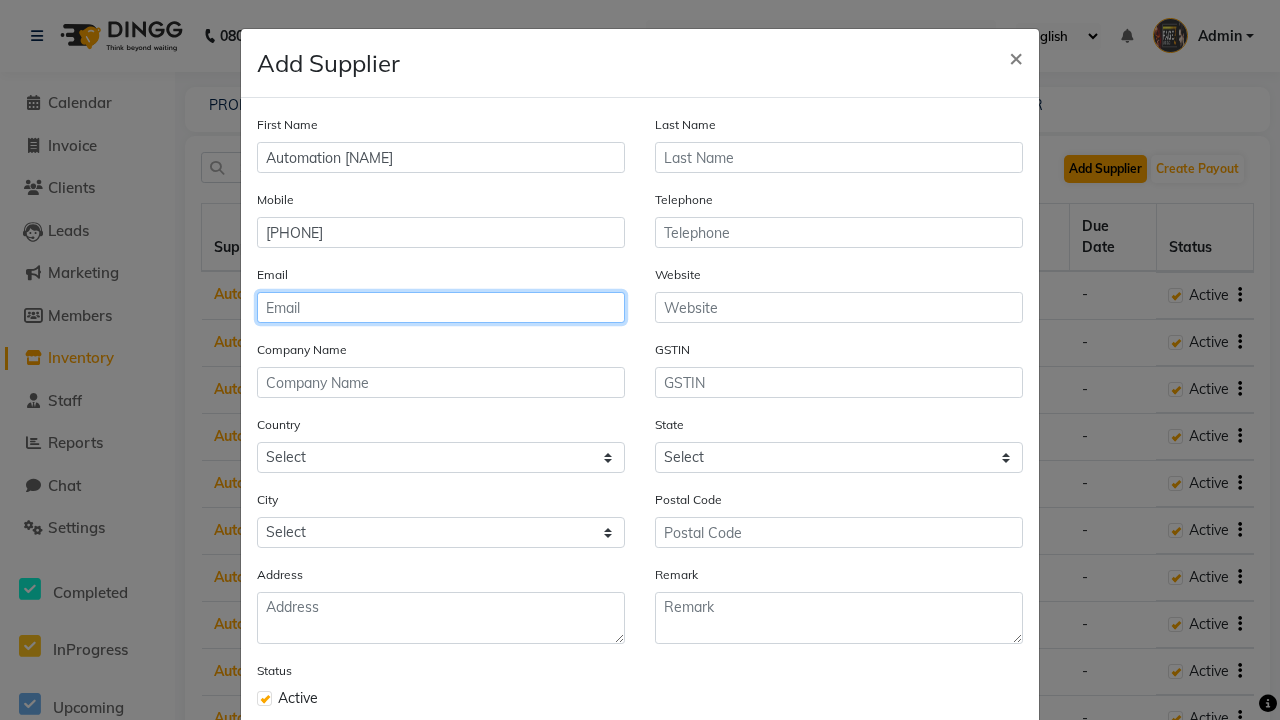 type on "[NAME]@[DOMAIN].com" 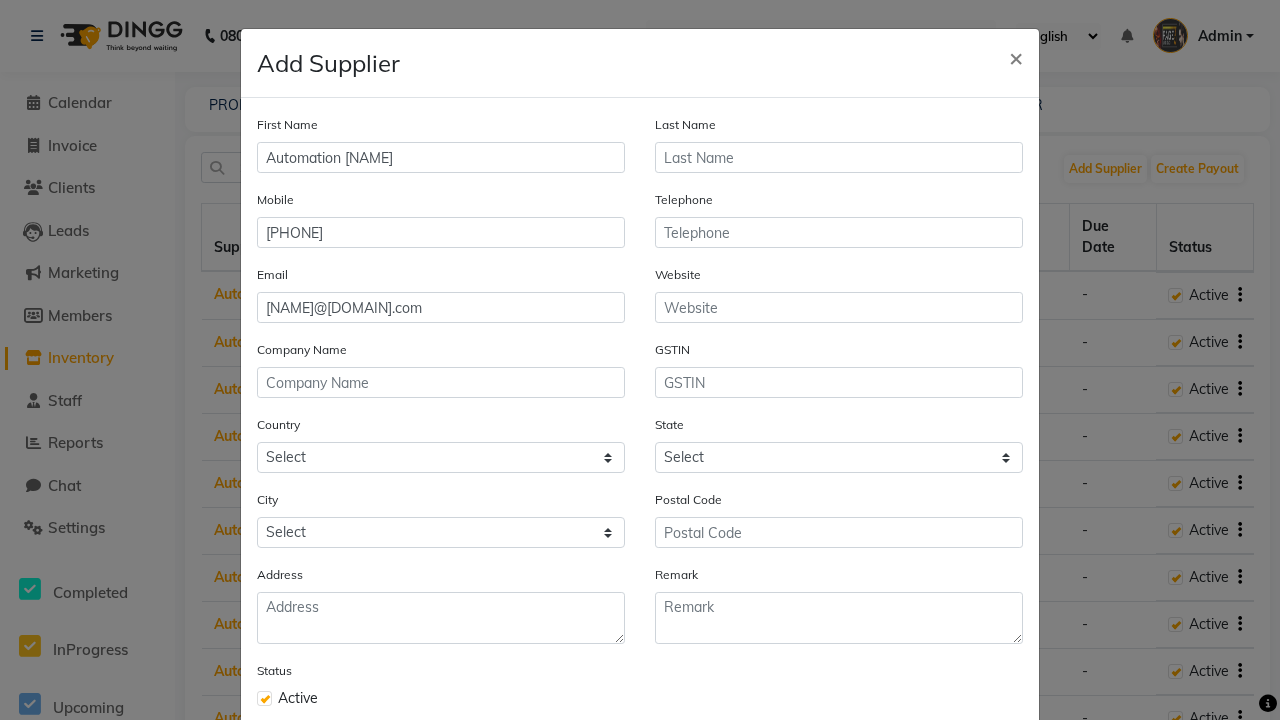click on "Save" 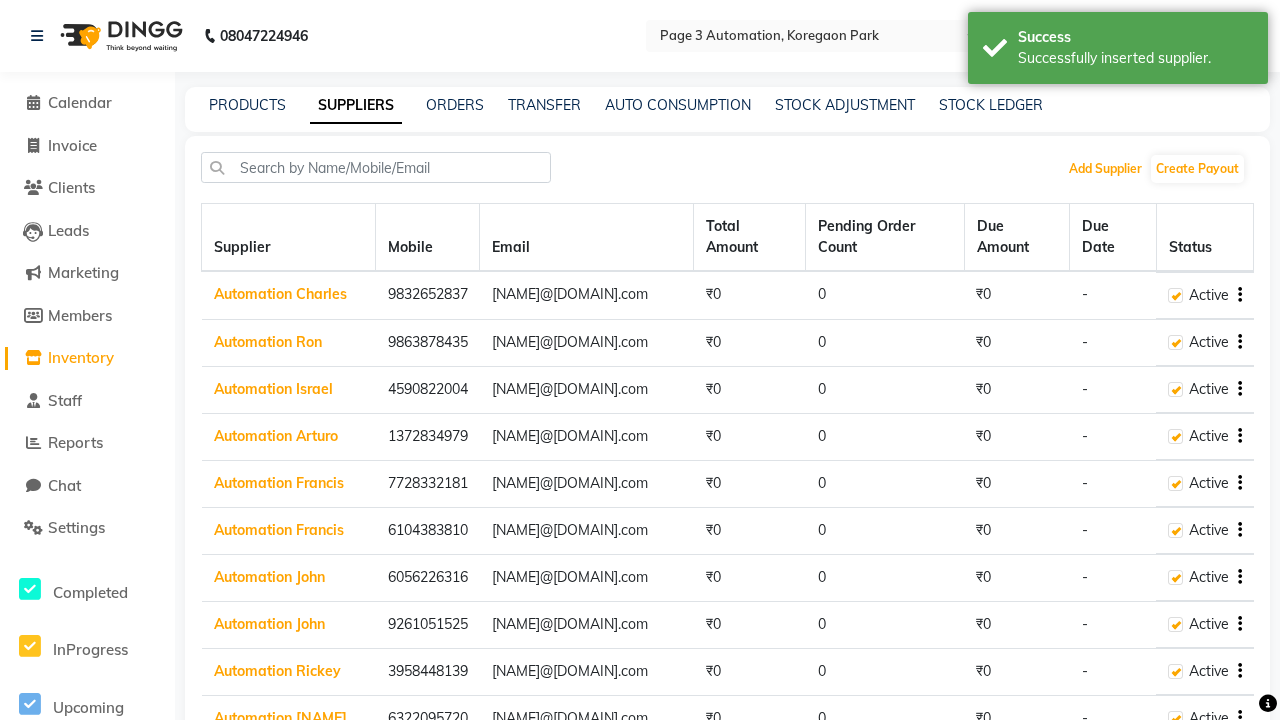 scroll, scrollTop: 0, scrollLeft: 0, axis: both 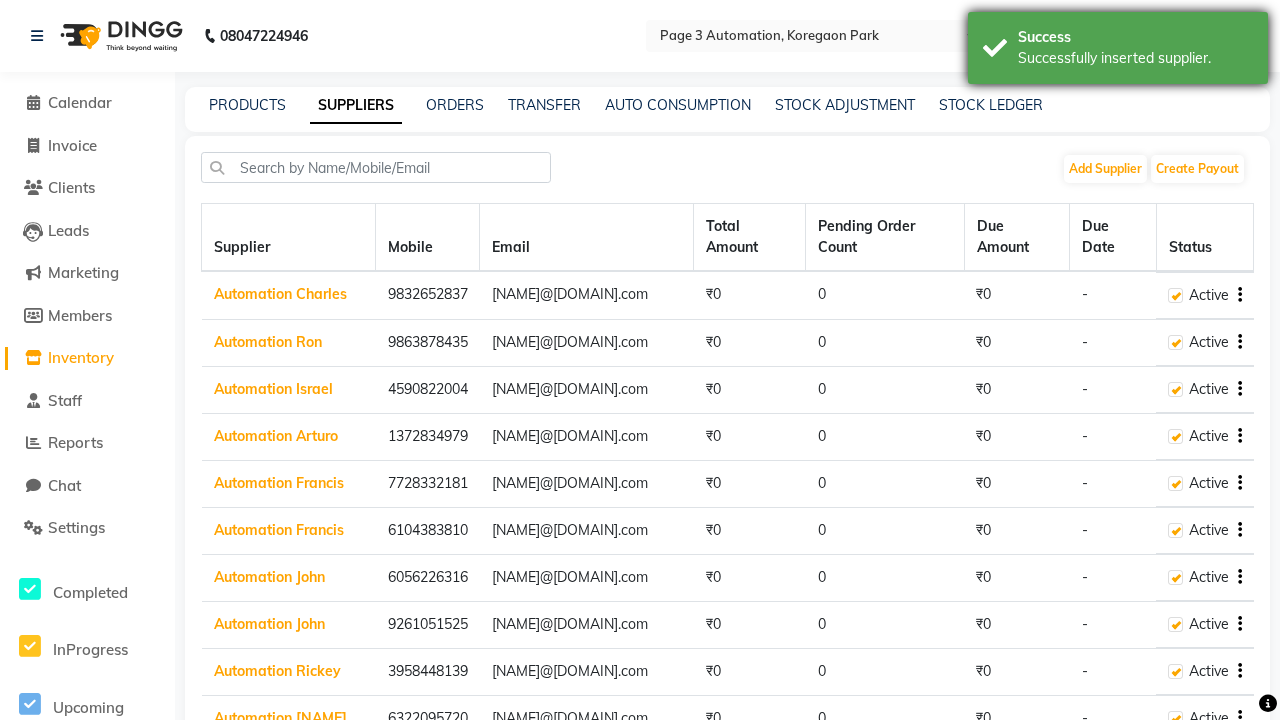 click on "Successfully inserted supplier." at bounding box center [1135, 58] 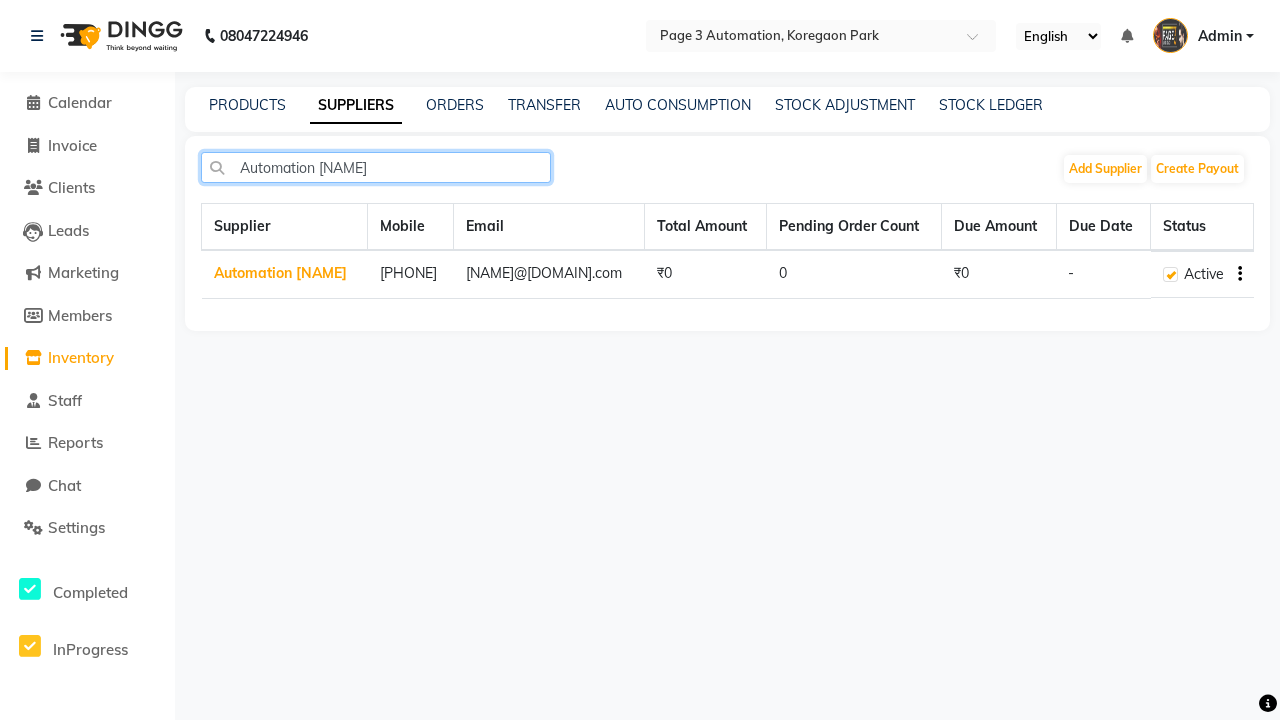 type on "Automation [NAME]" 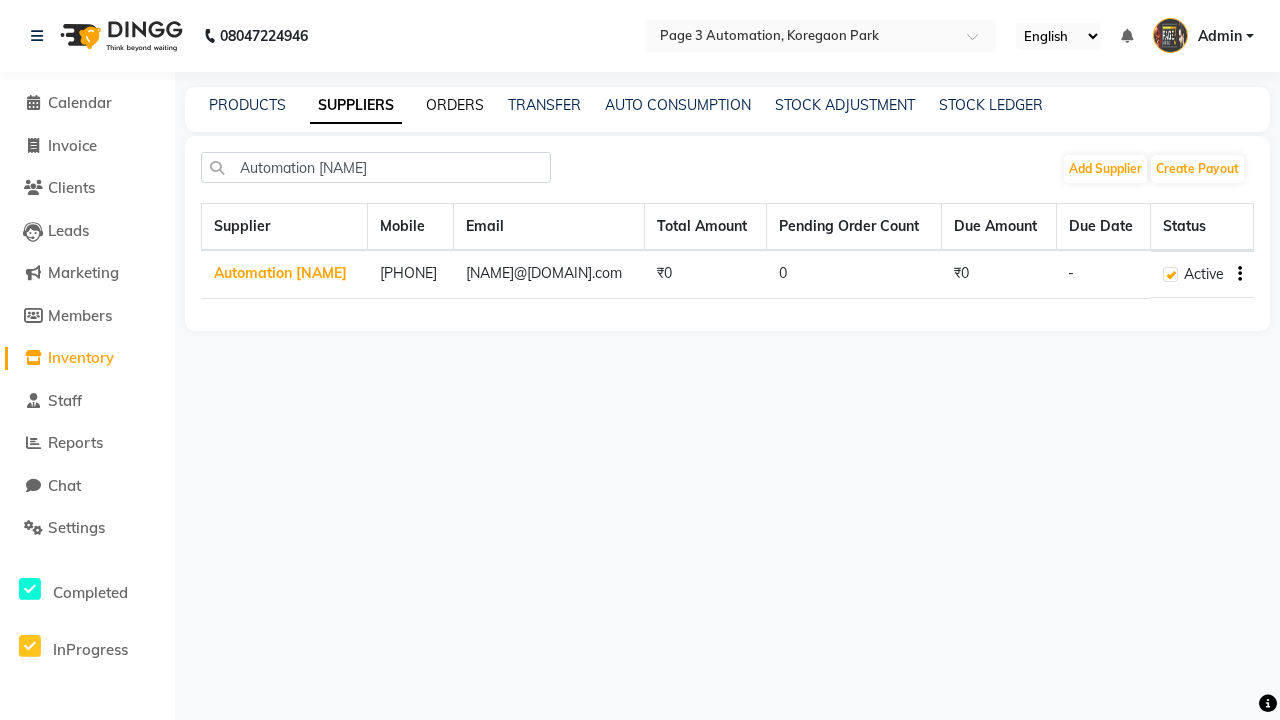 click on "ORDERS" 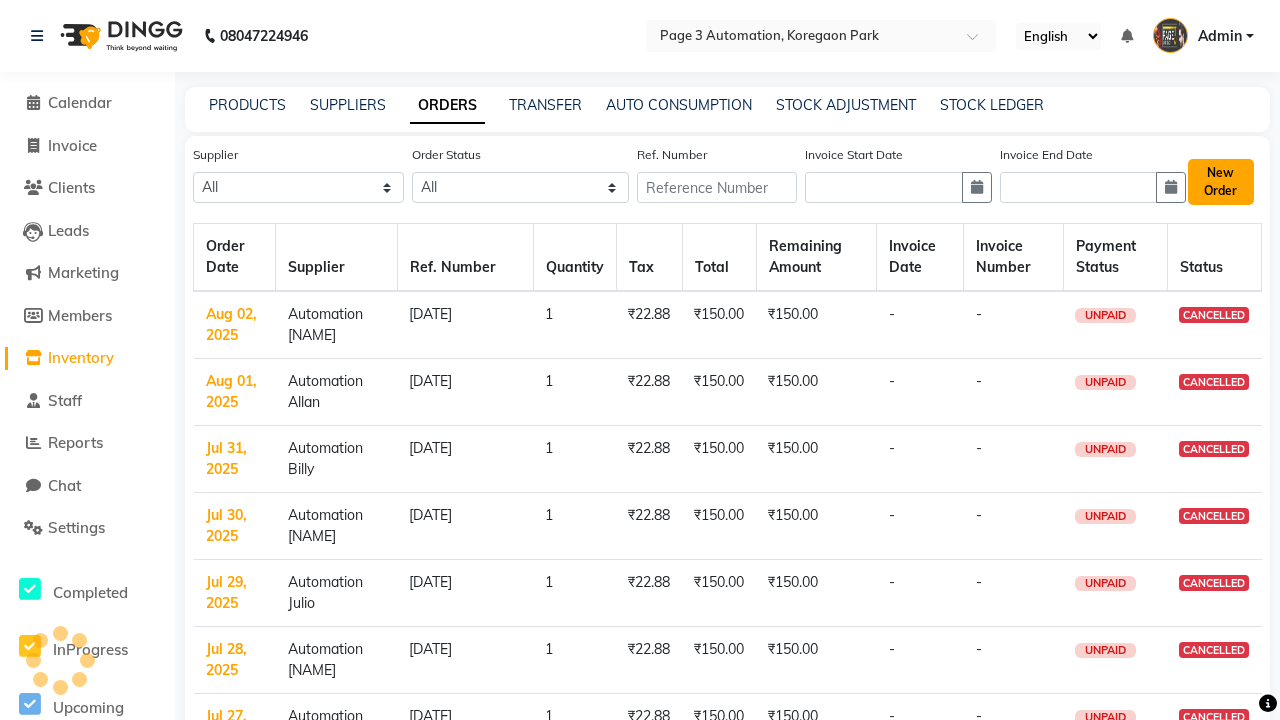 click on "New Order" 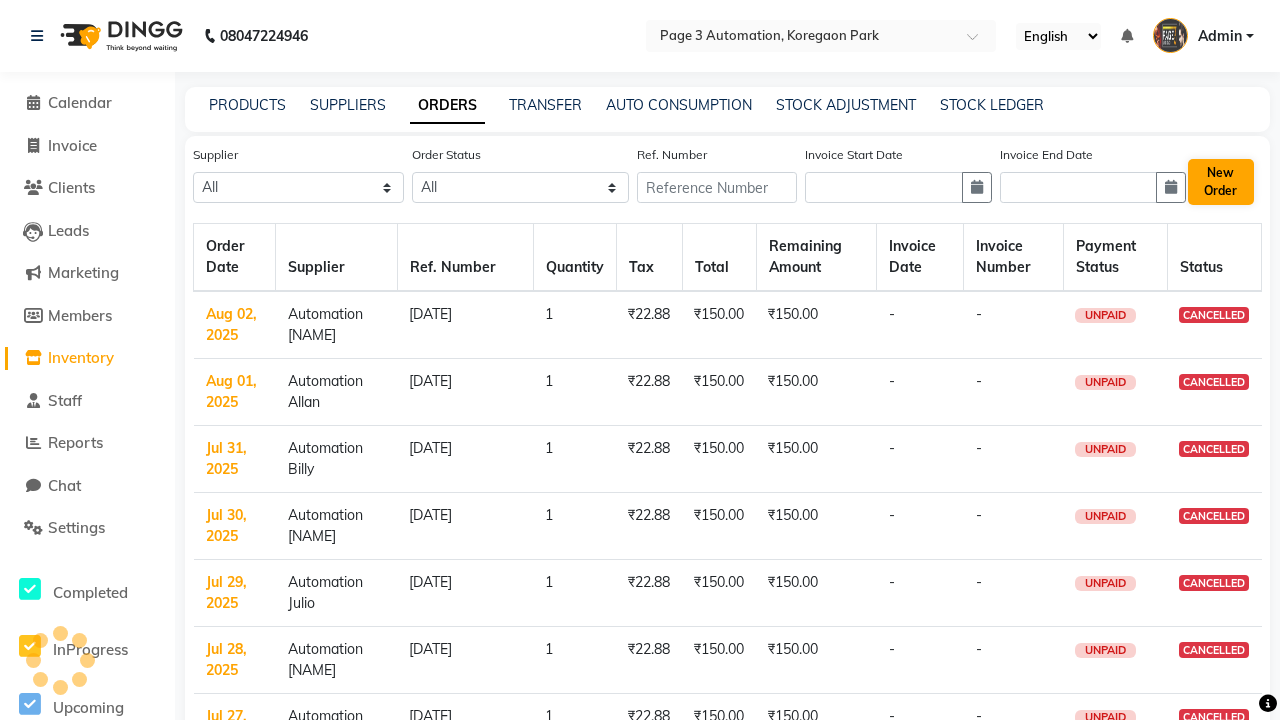 select on "true" 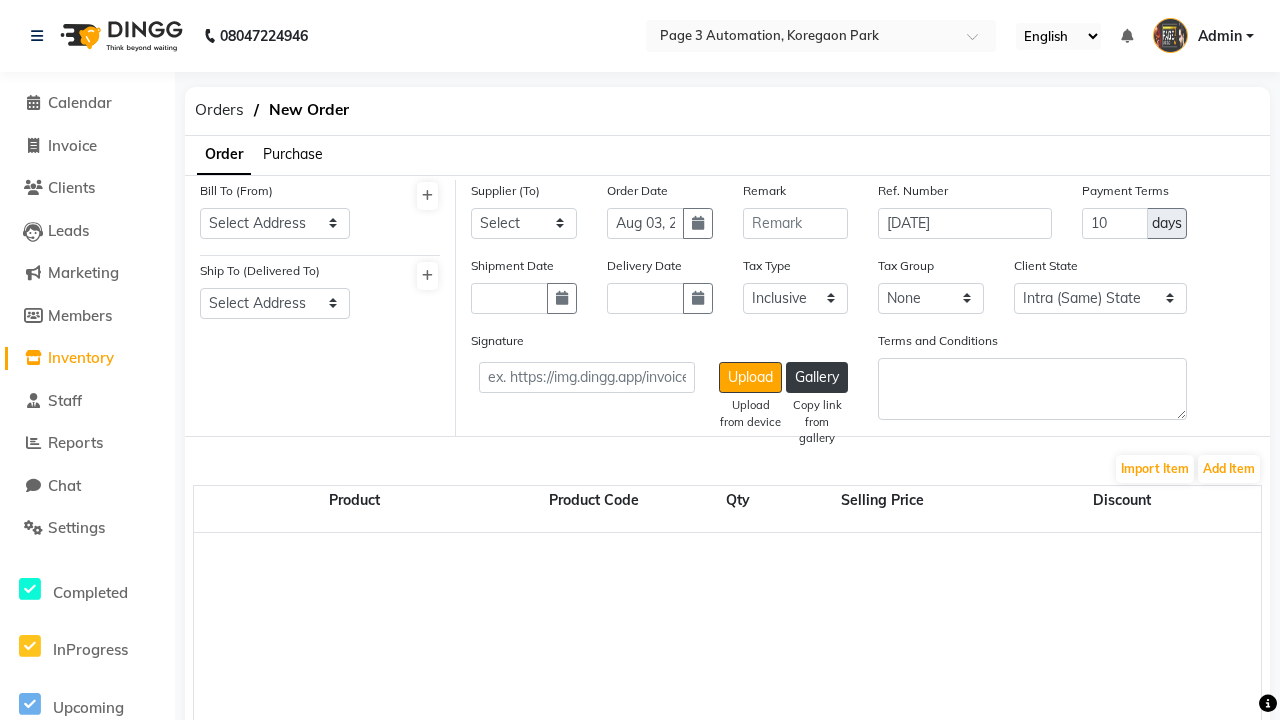 select on "3529" 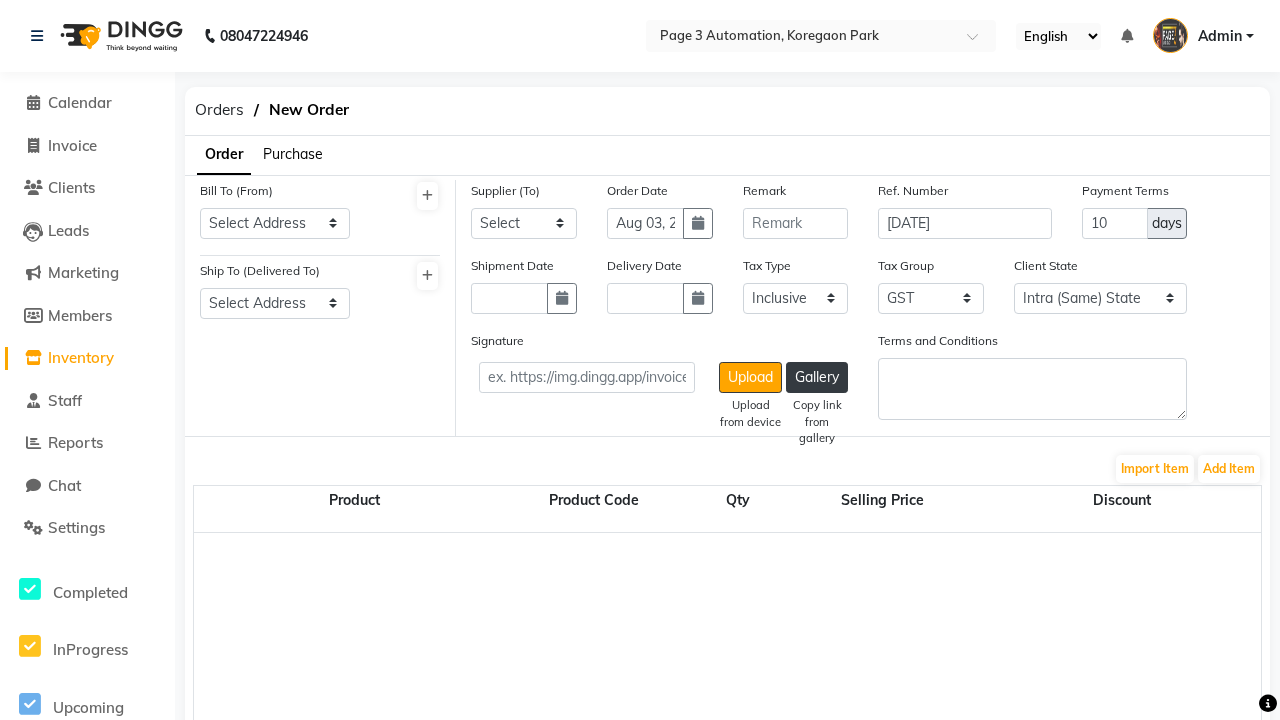 select on "1325" 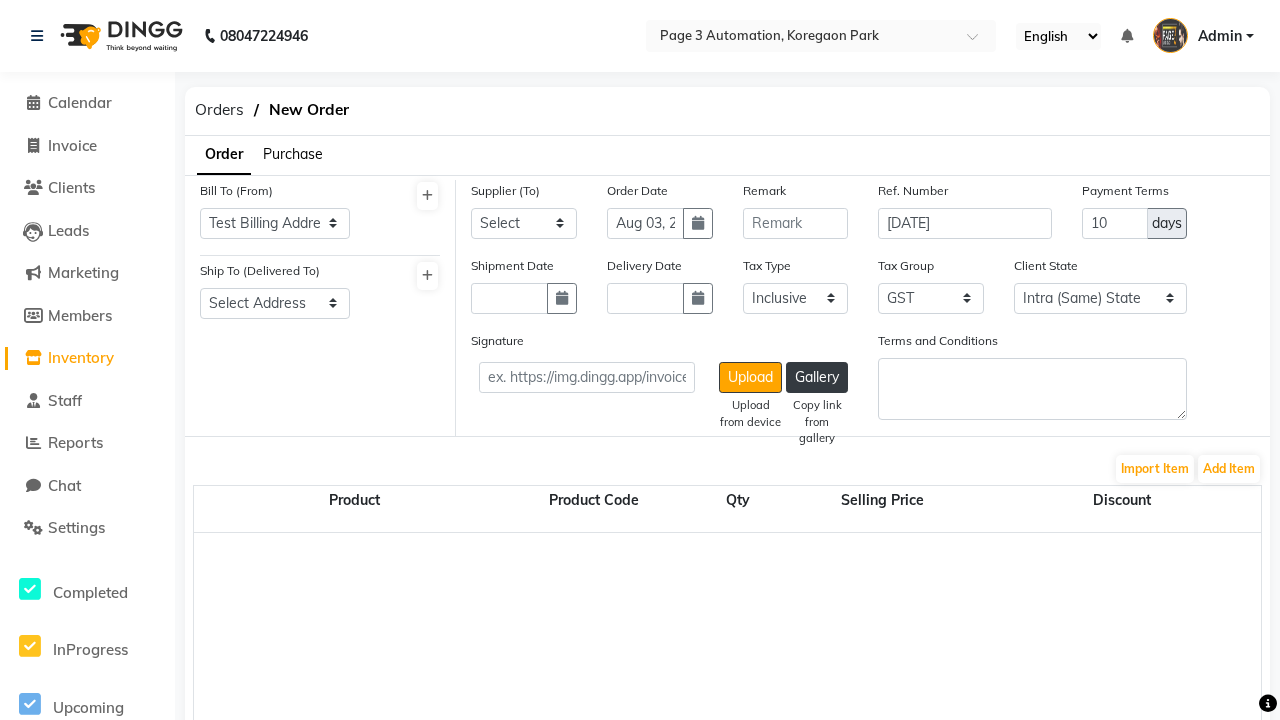 select on "1326" 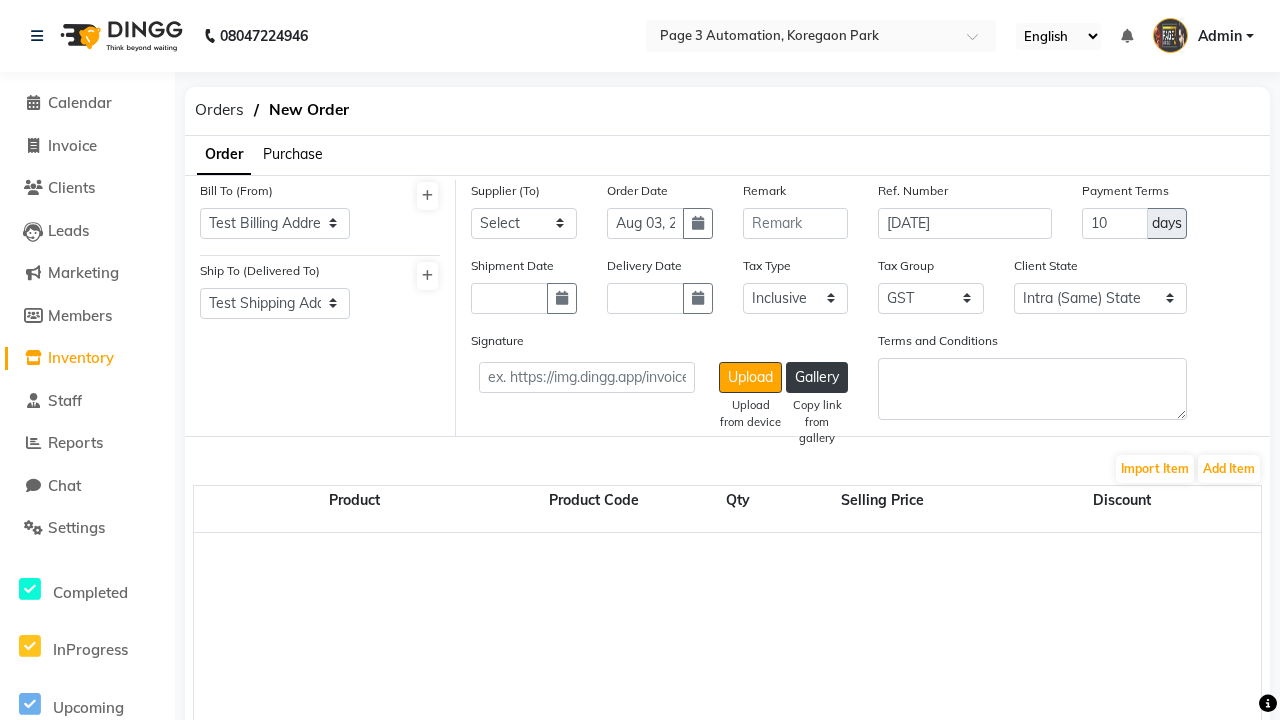 select on "5529" 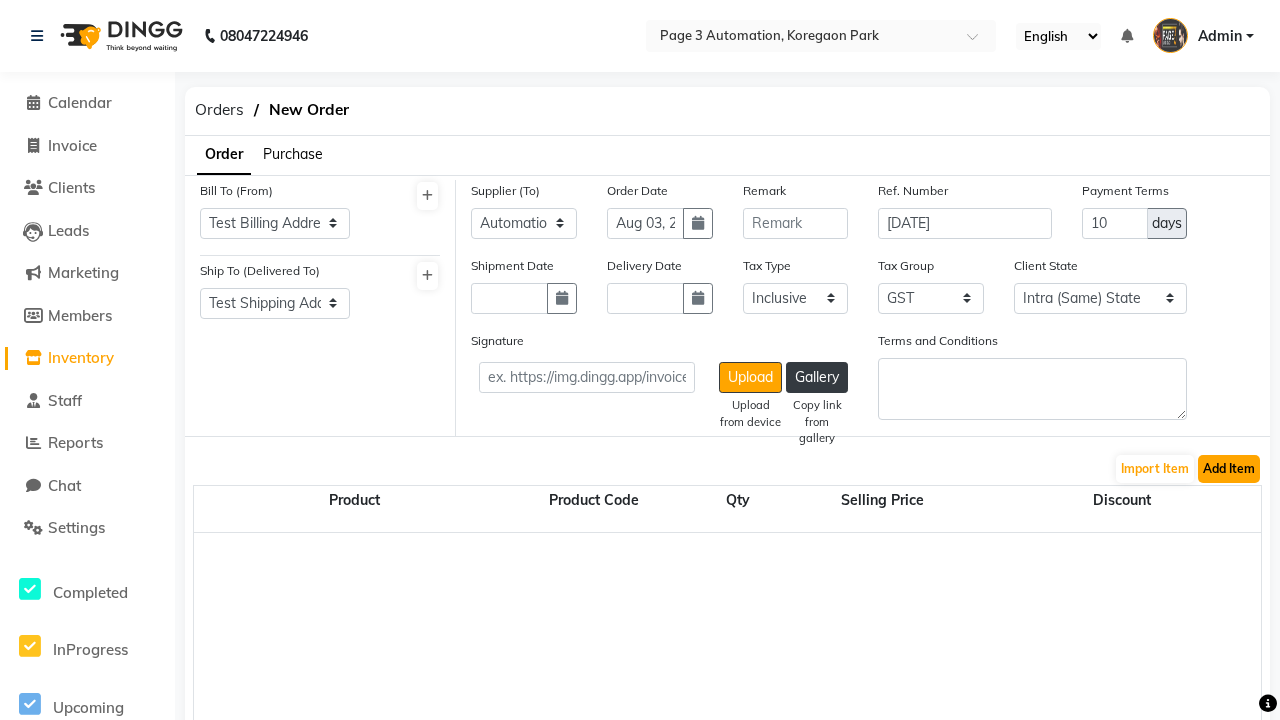 click on "Add Item" 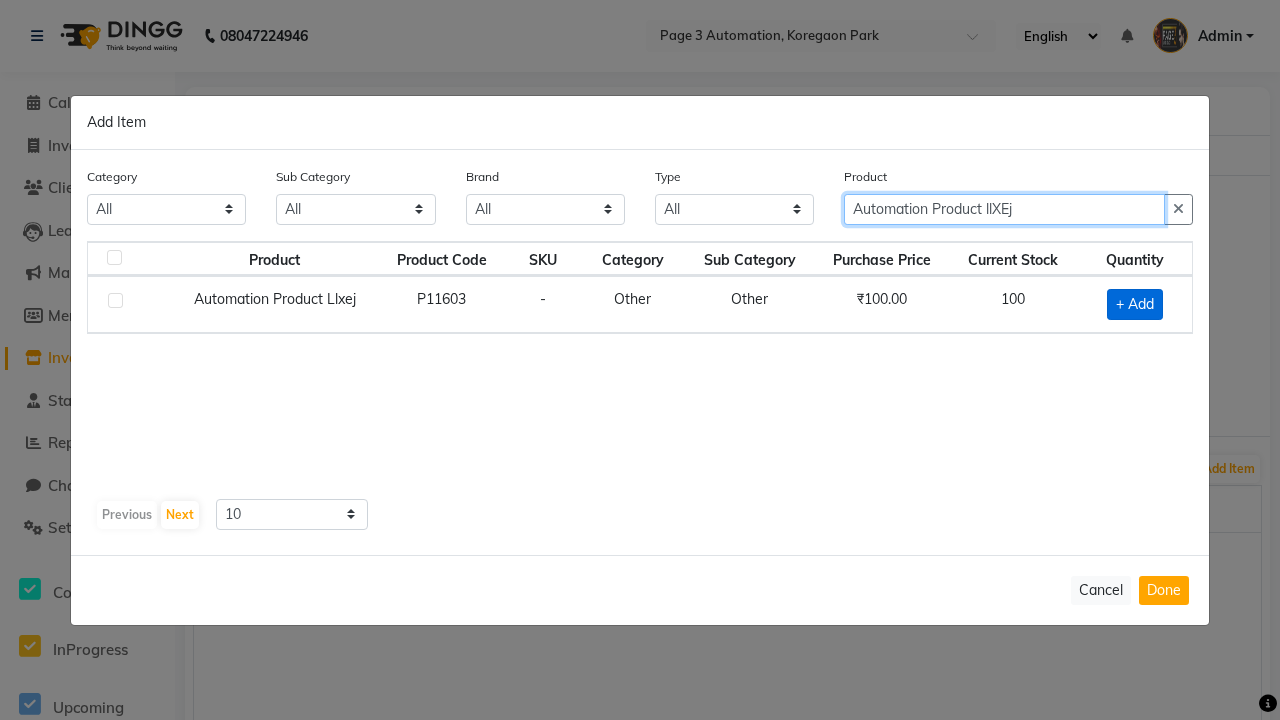 type on "Automation Product llXEj" 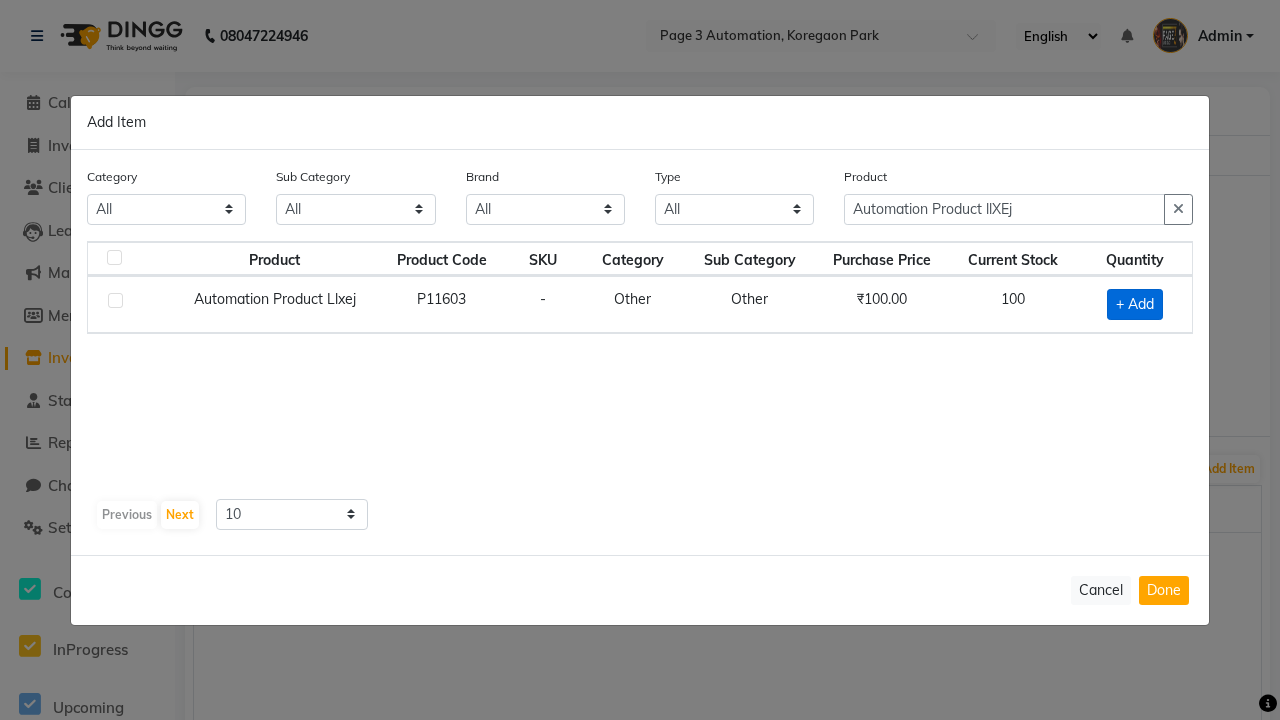 click on "+ Add" 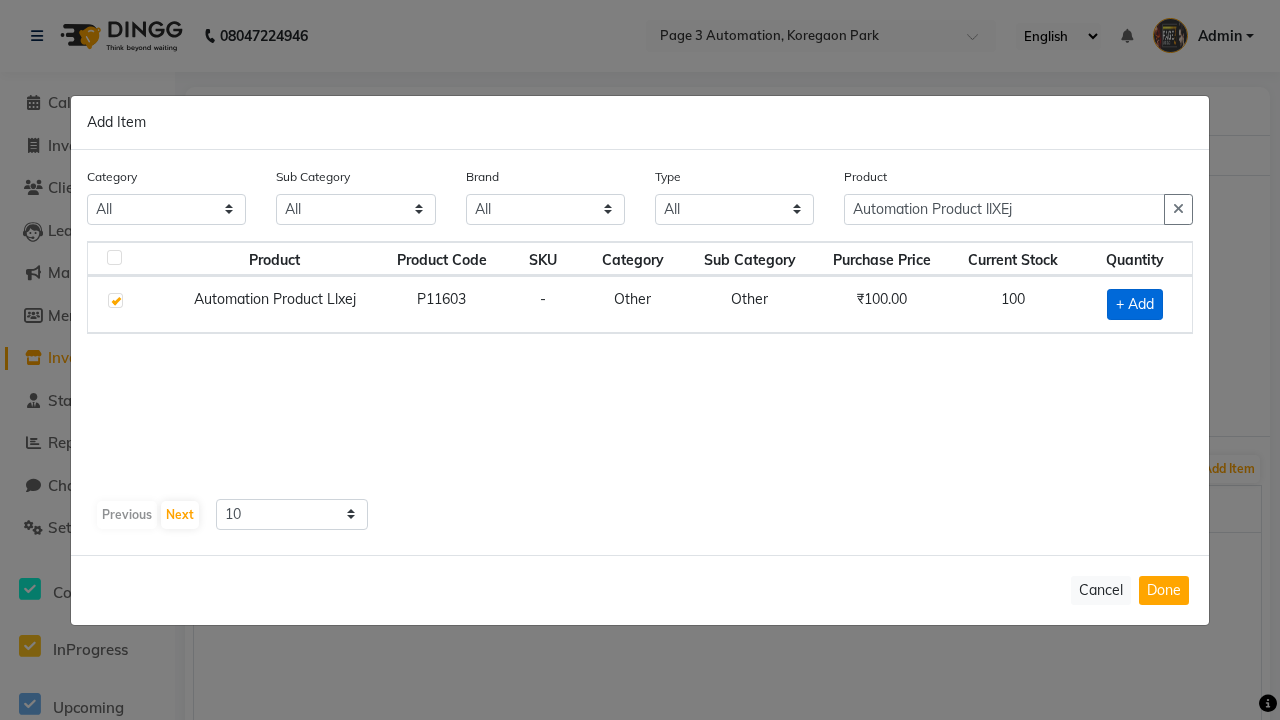 checkbox on "true" 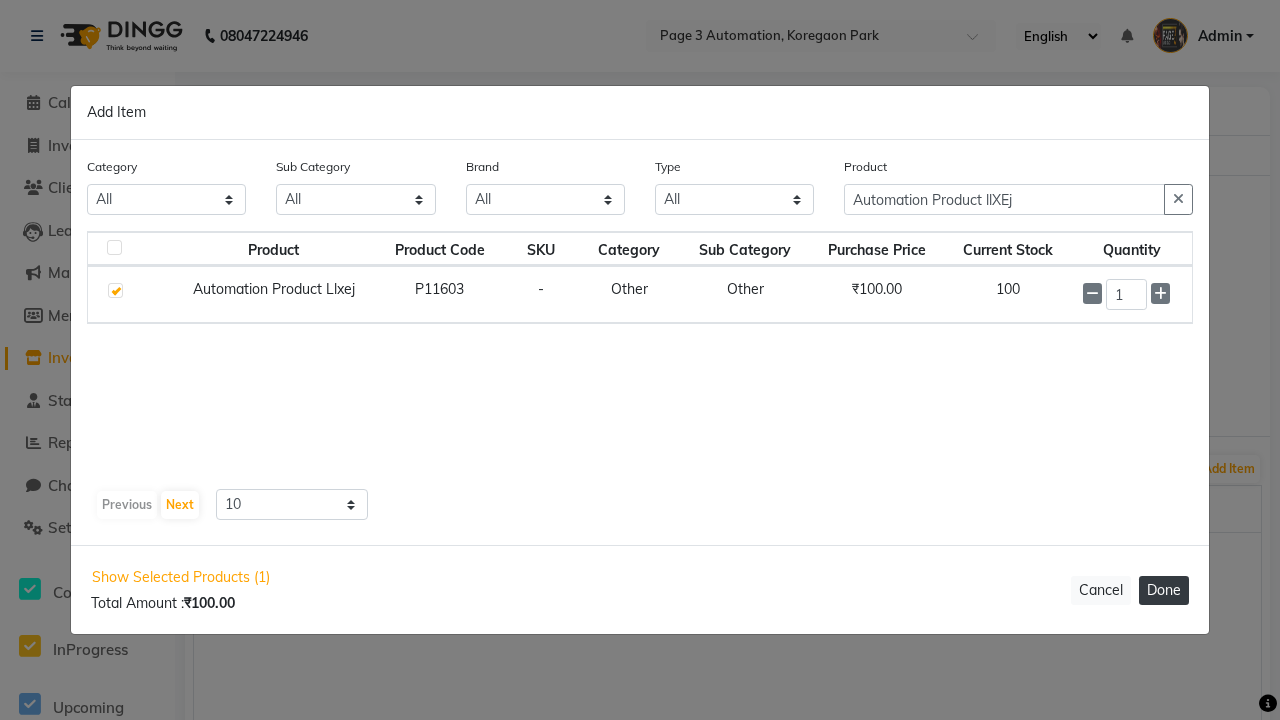 click on "Done" 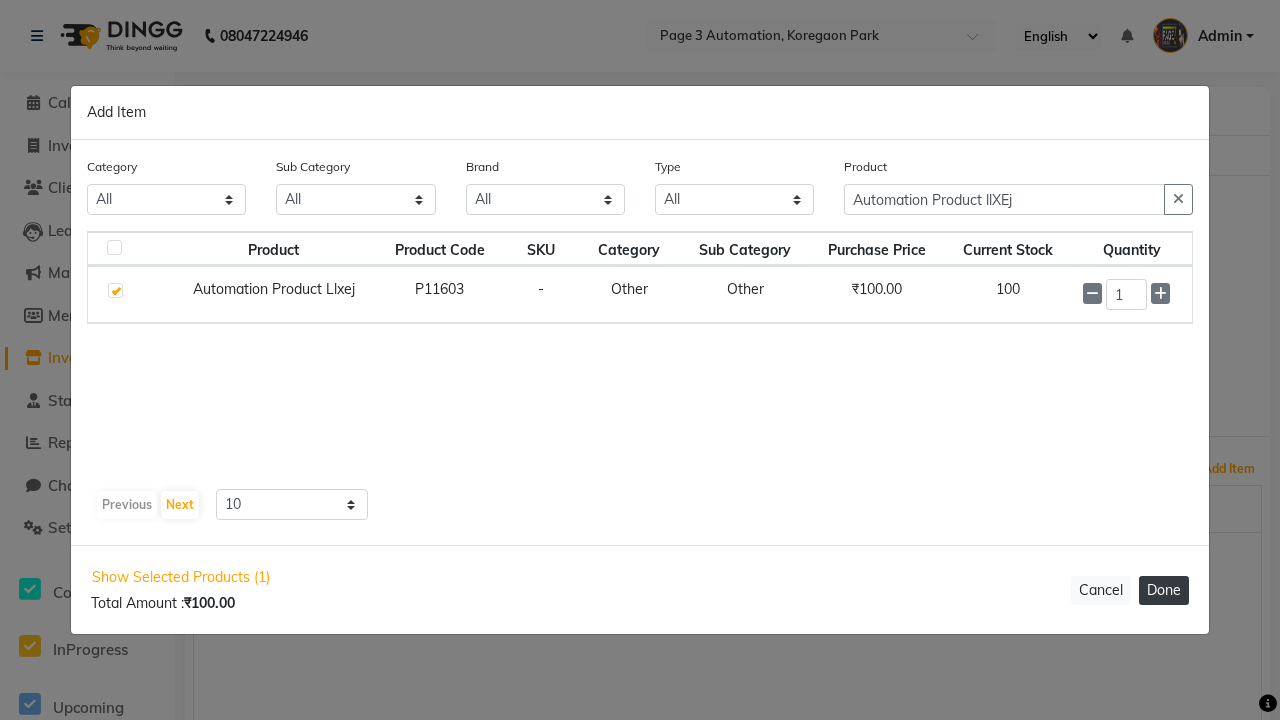 select on "3529" 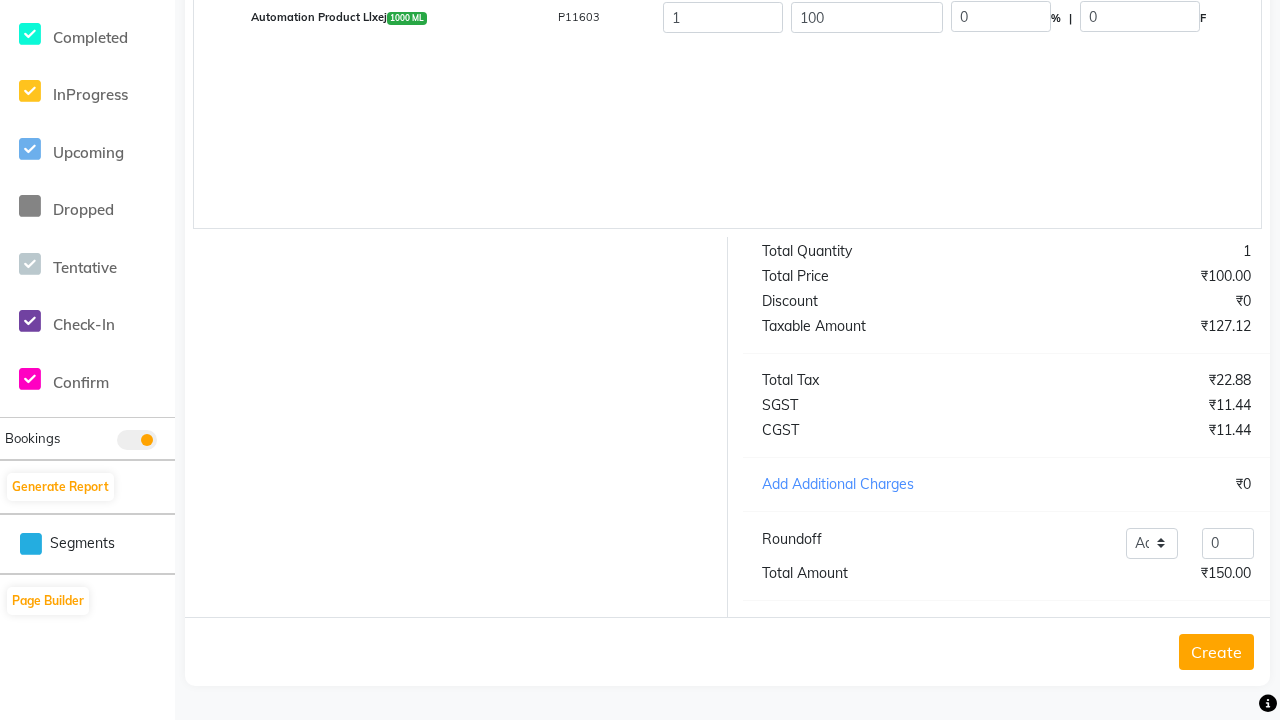 click on "Create" 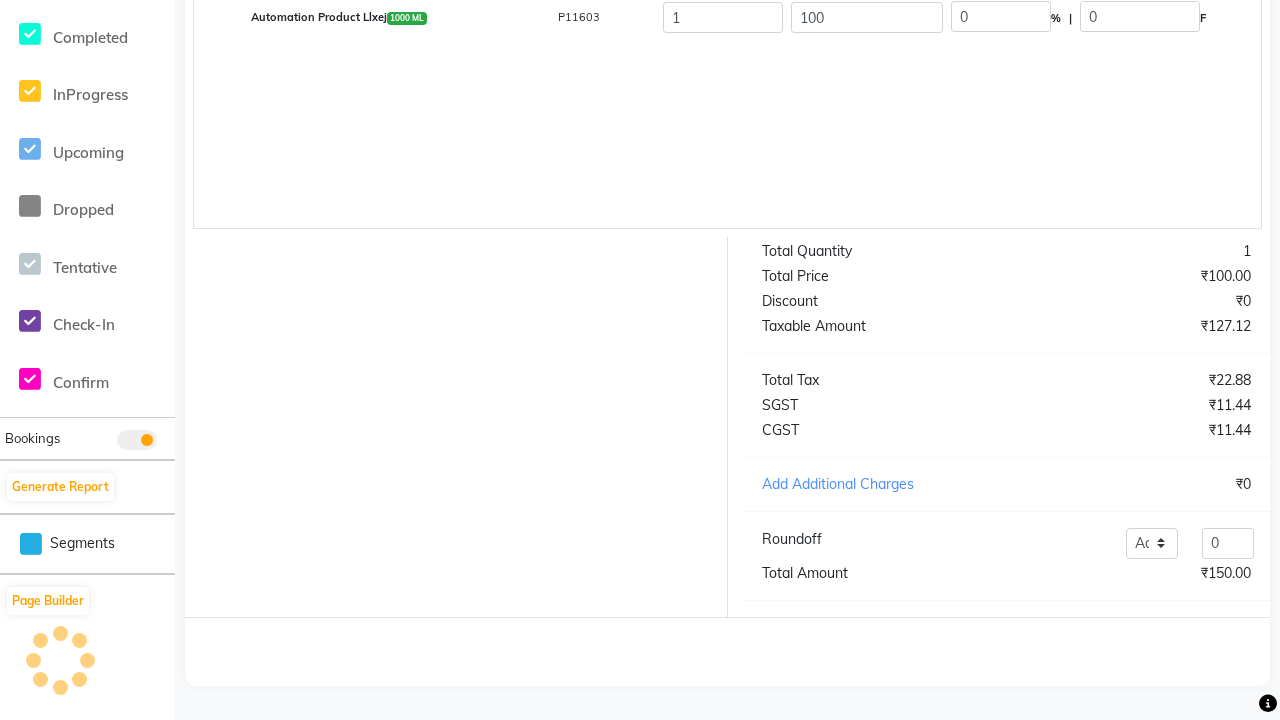 scroll, scrollTop: 505, scrollLeft: 0, axis: vertical 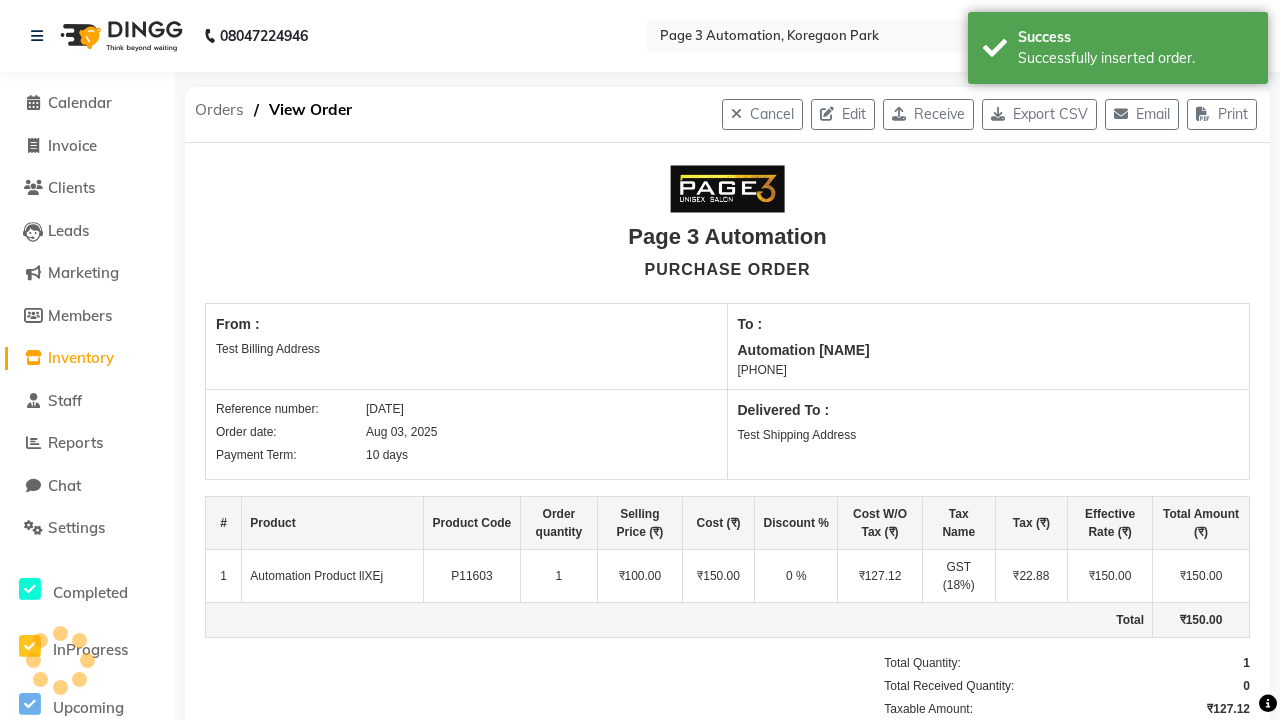 click on "Successfully inserted order." at bounding box center (1135, 58) 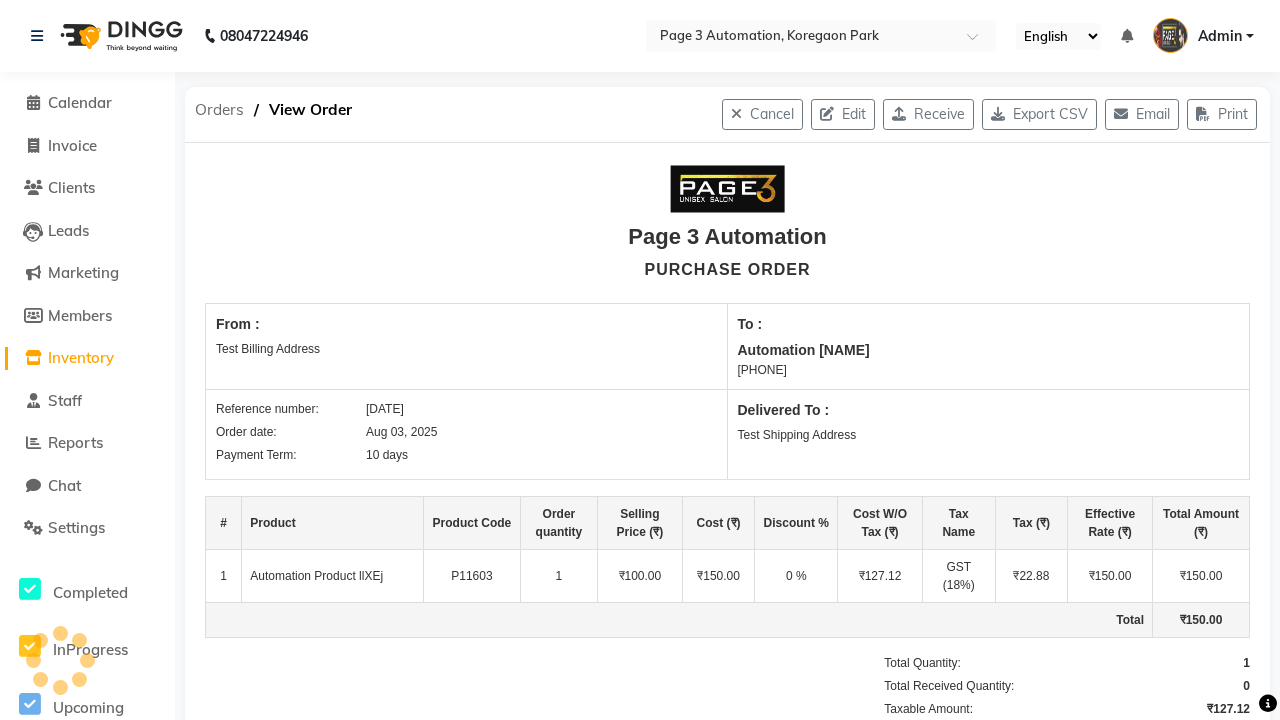 click on "Orders" 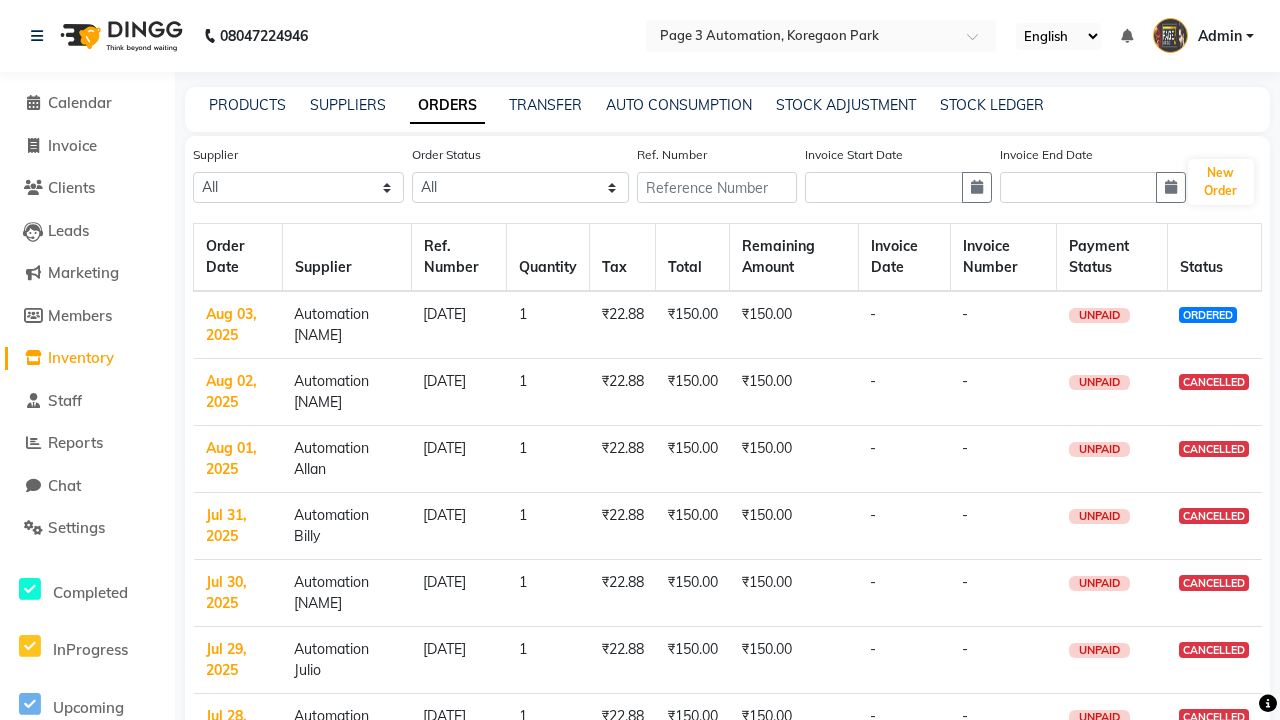 select on "5529" 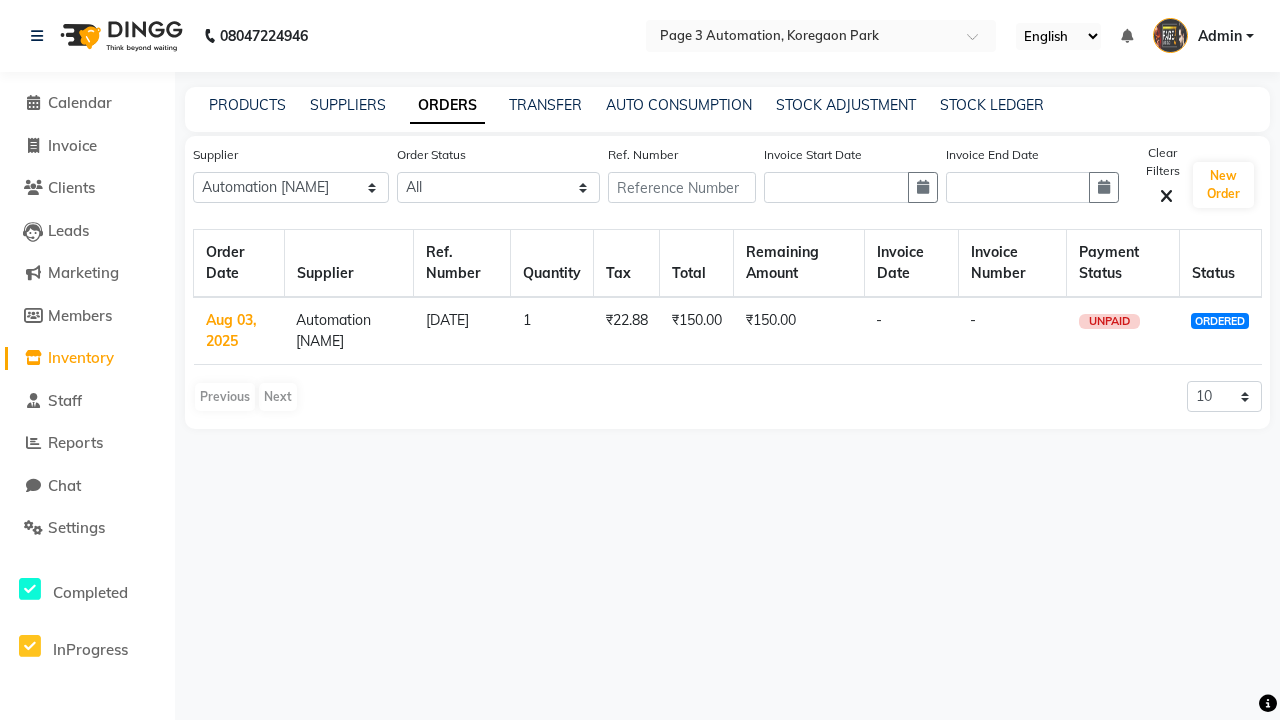 click on "ORDERS" 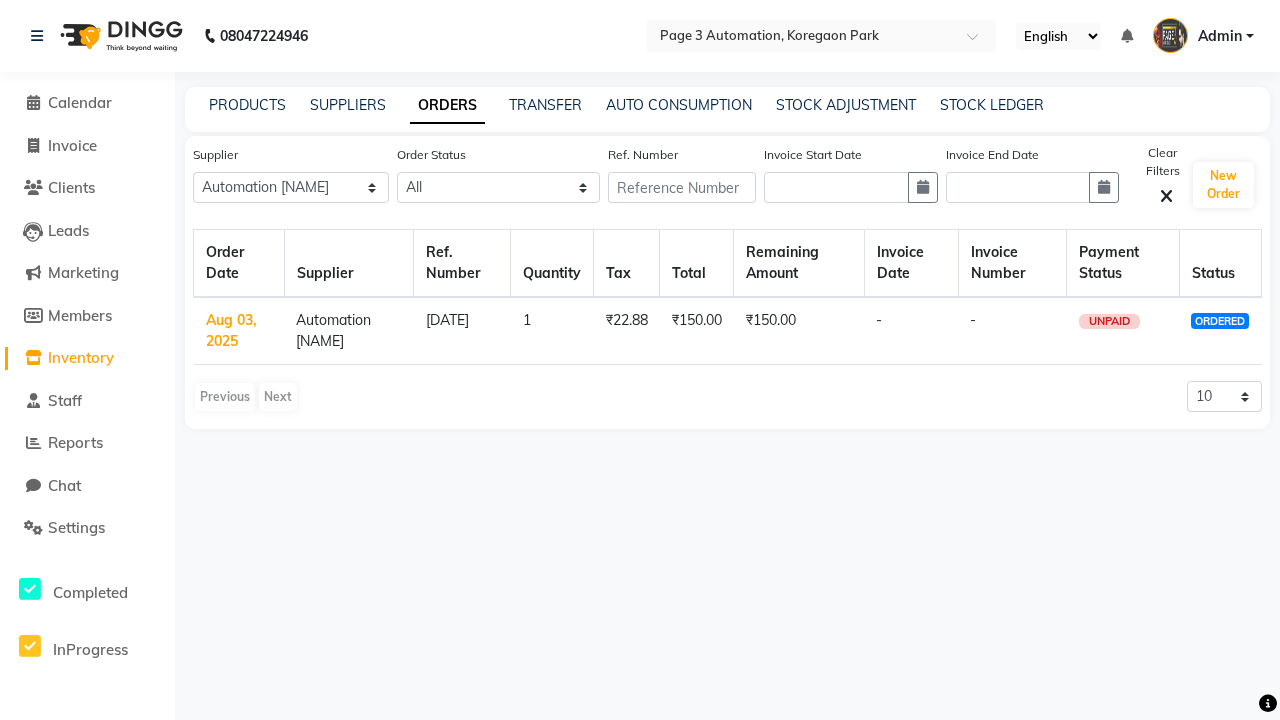 click on "Aug 03, 2025" 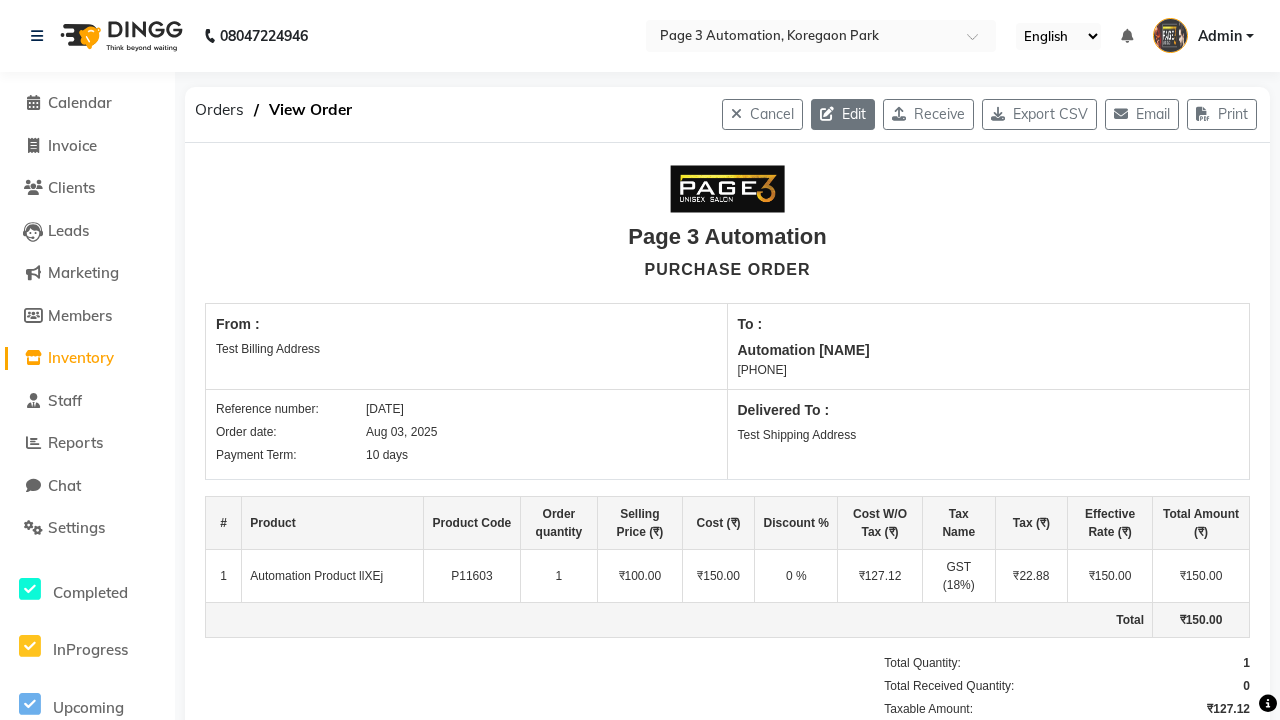 click 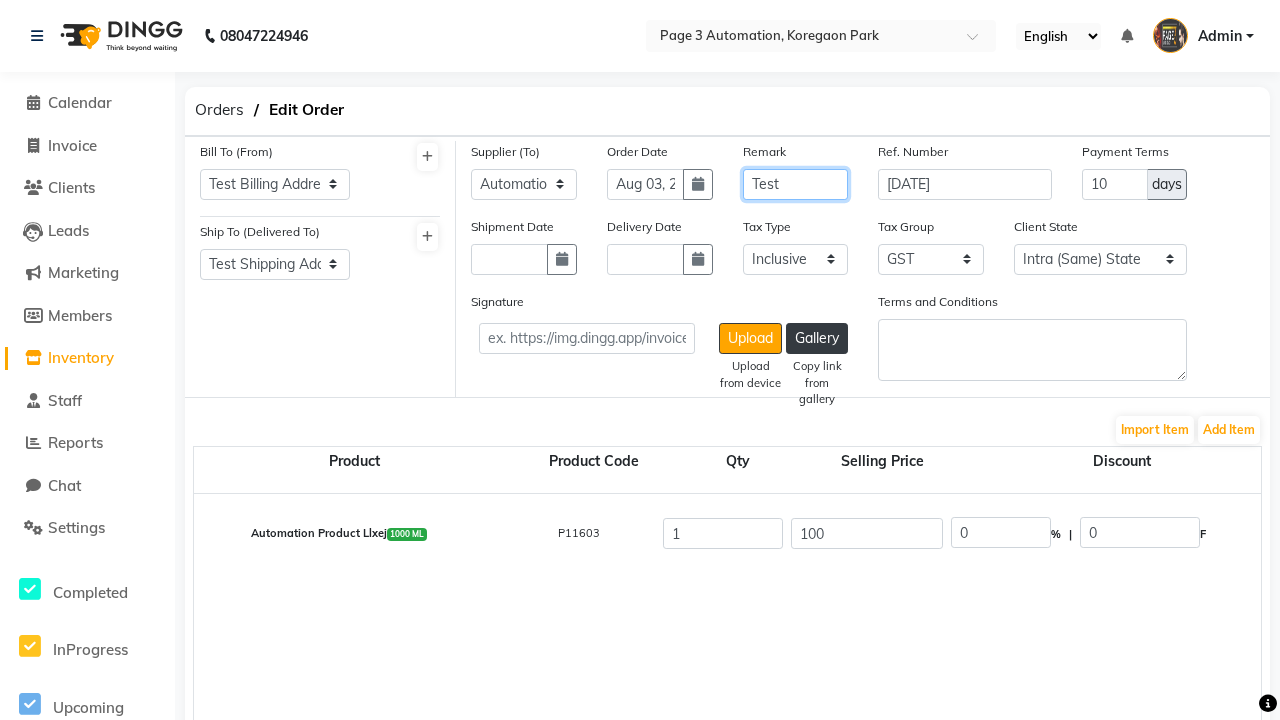 type on "Test" 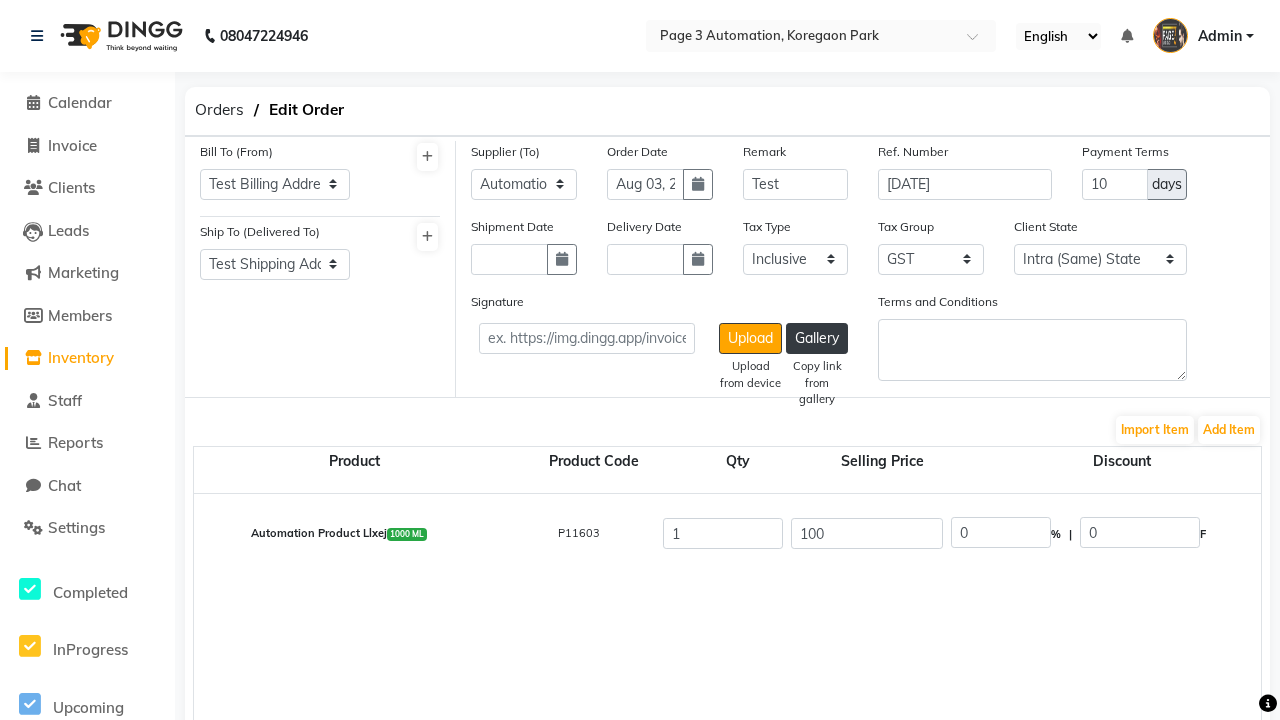 click on "Update" 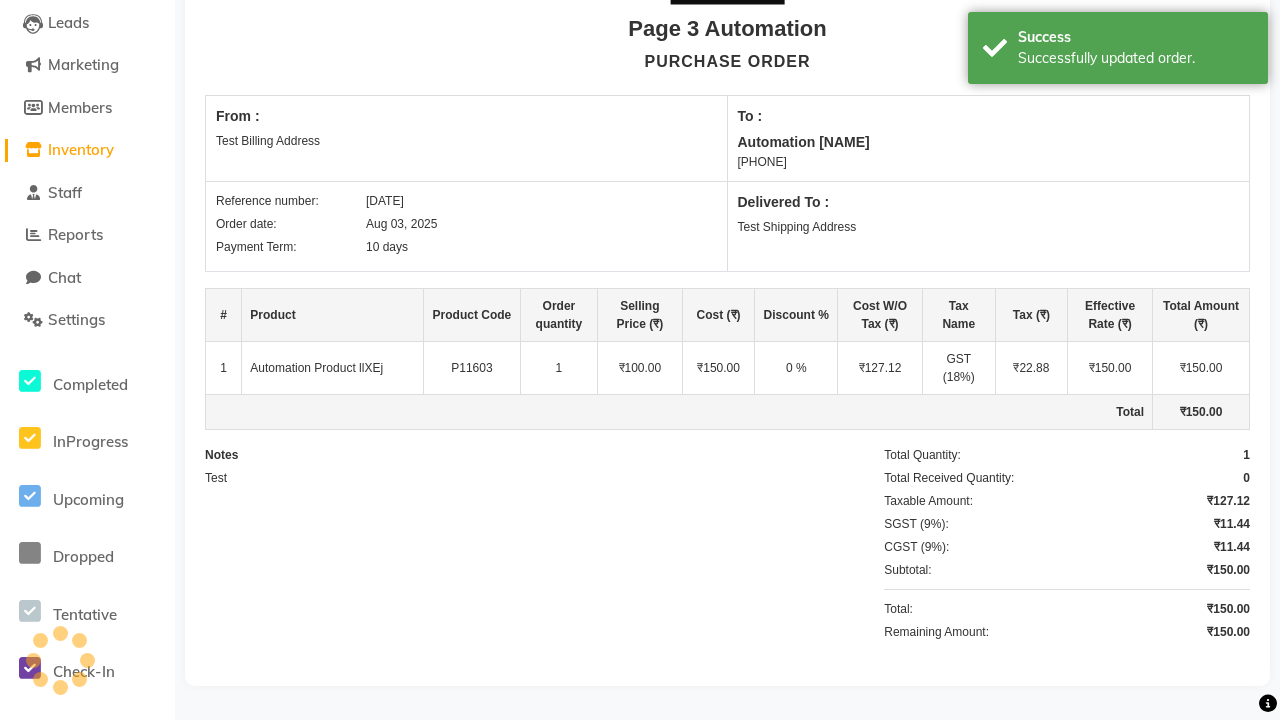 scroll, scrollTop: 0, scrollLeft: 0, axis: both 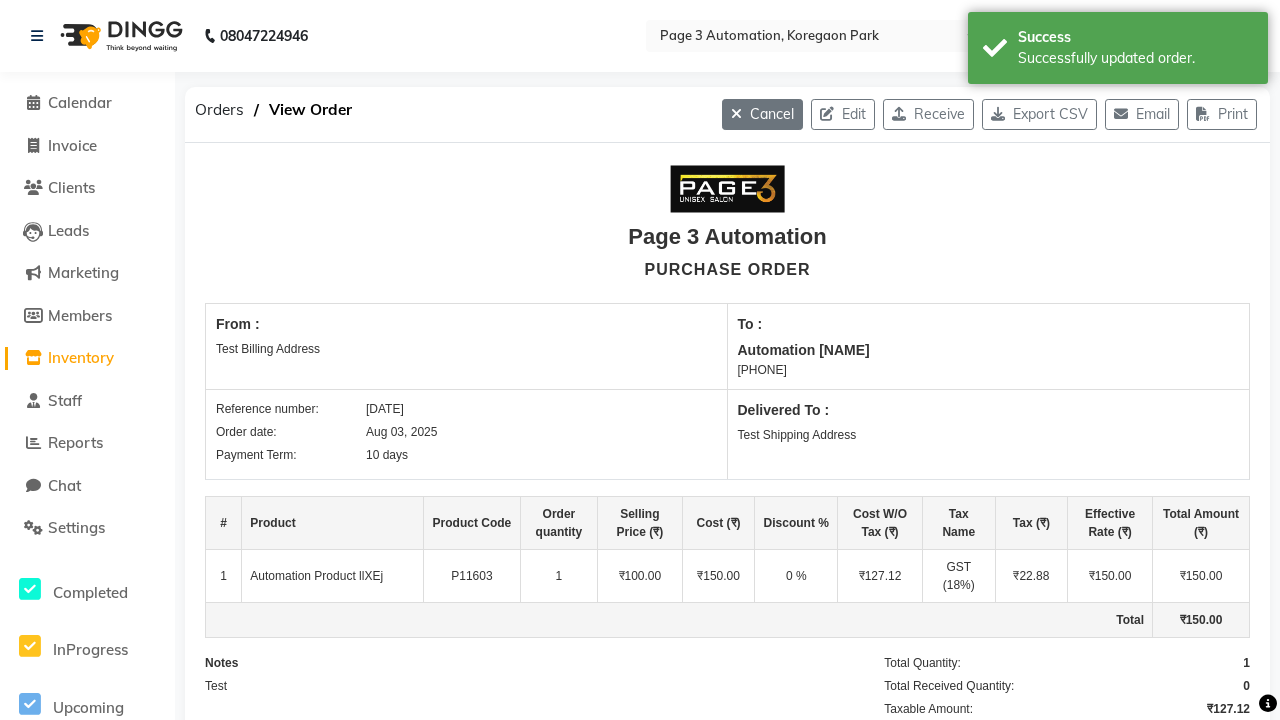 click on "Successfully updated order." at bounding box center [1135, 58] 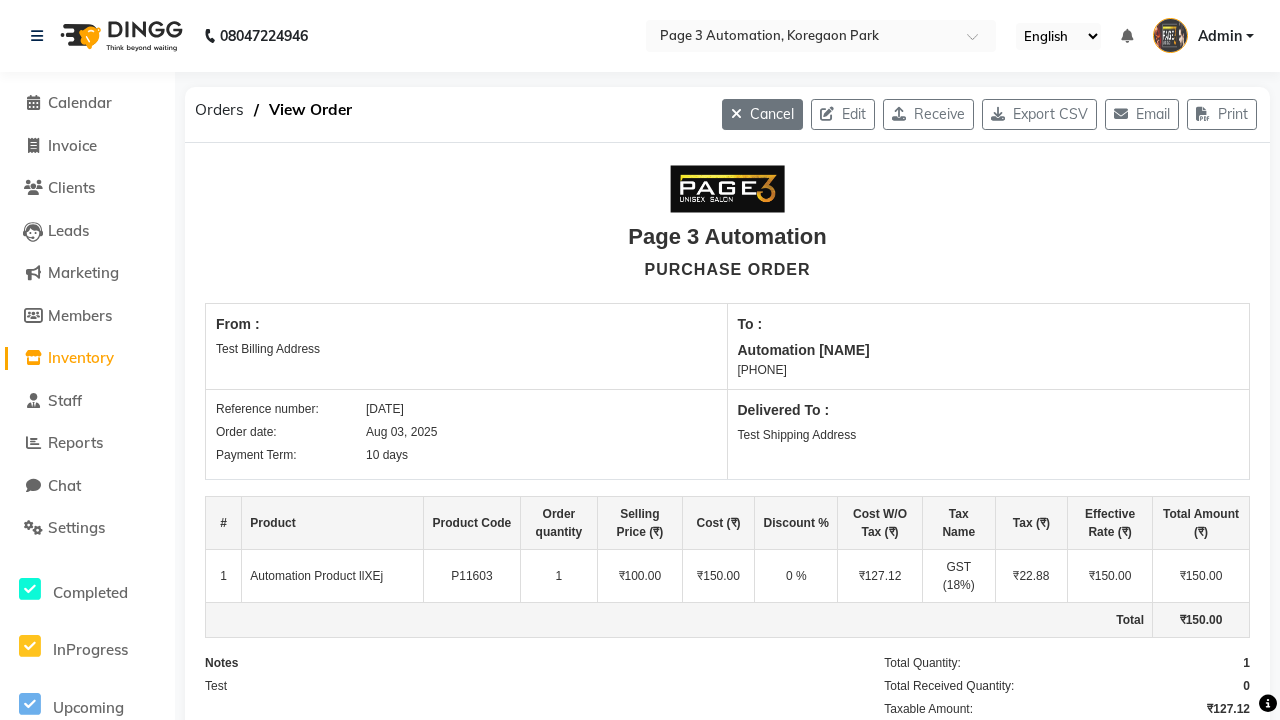click on "Cancel" 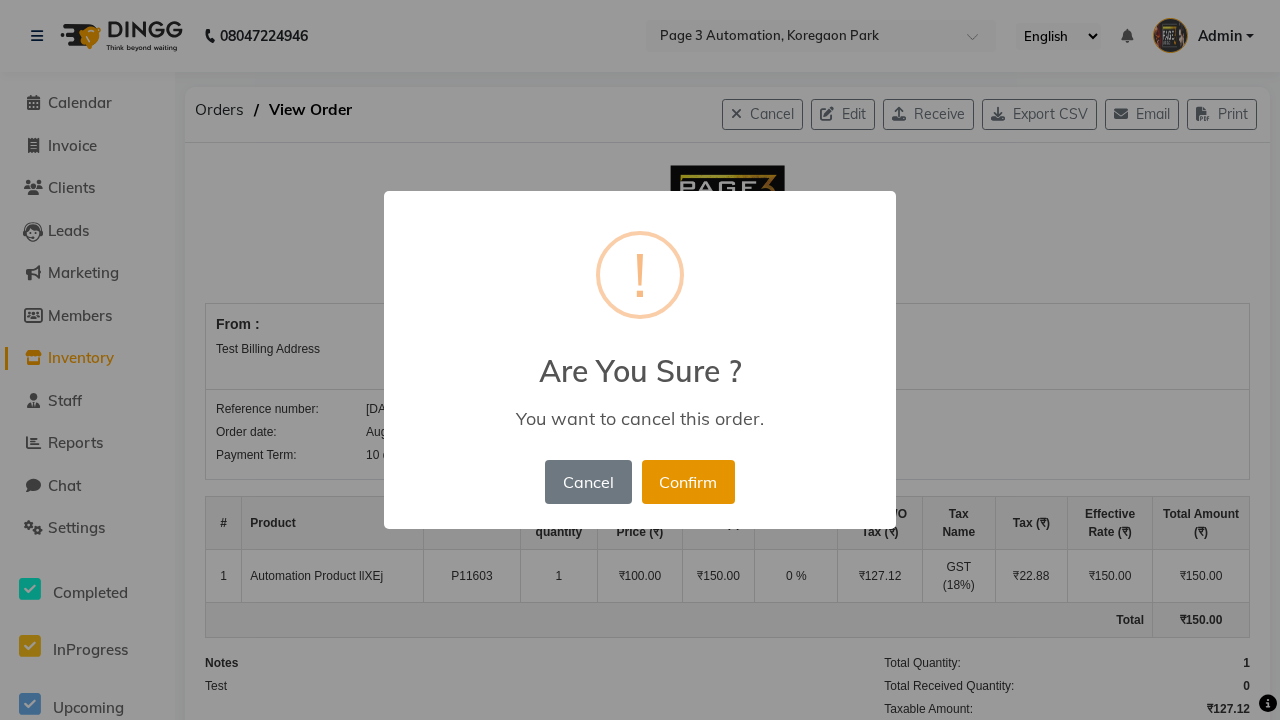 click on "Confirm" at bounding box center [688, 482] 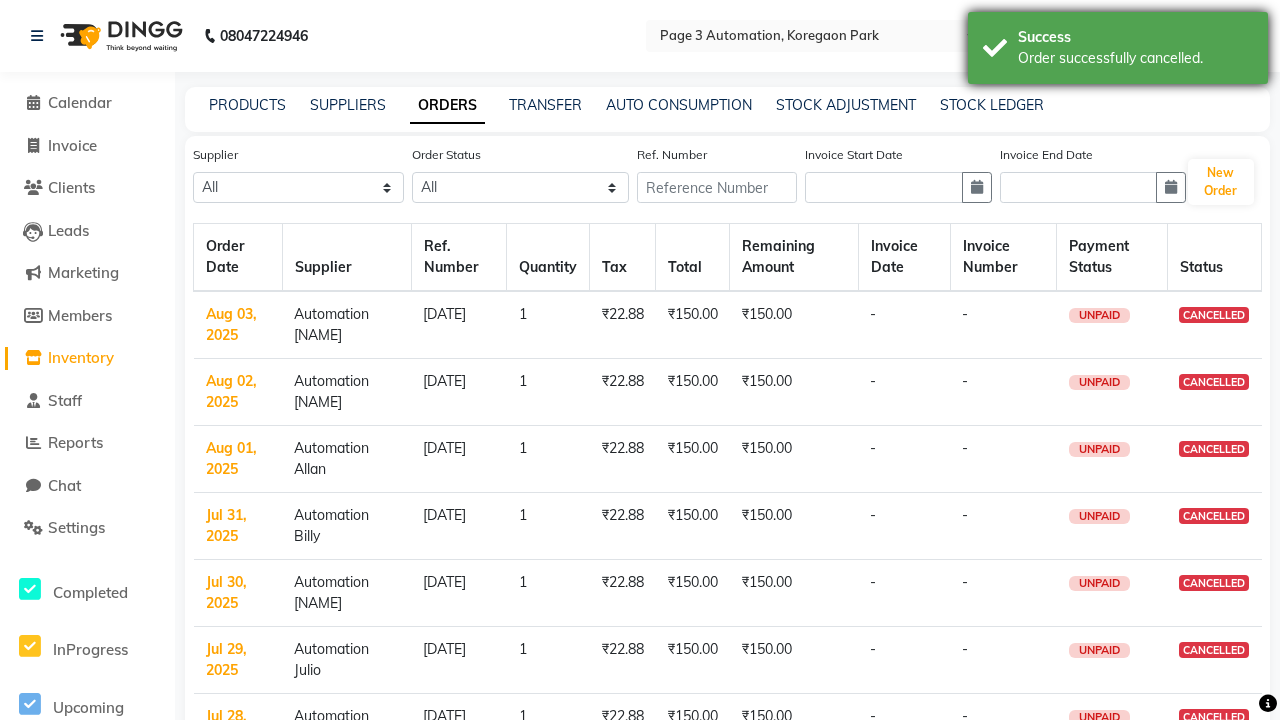 click on "Order successfully cancelled." at bounding box center [1135, 58] 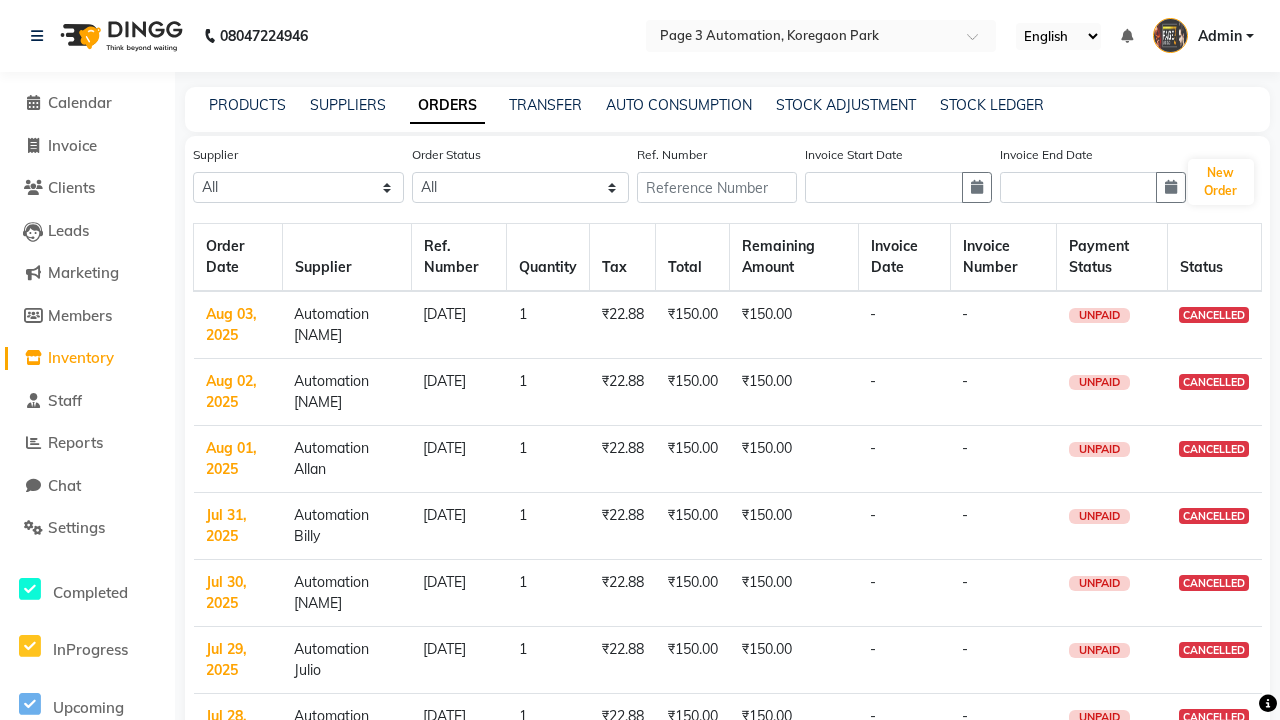 select on "5529" 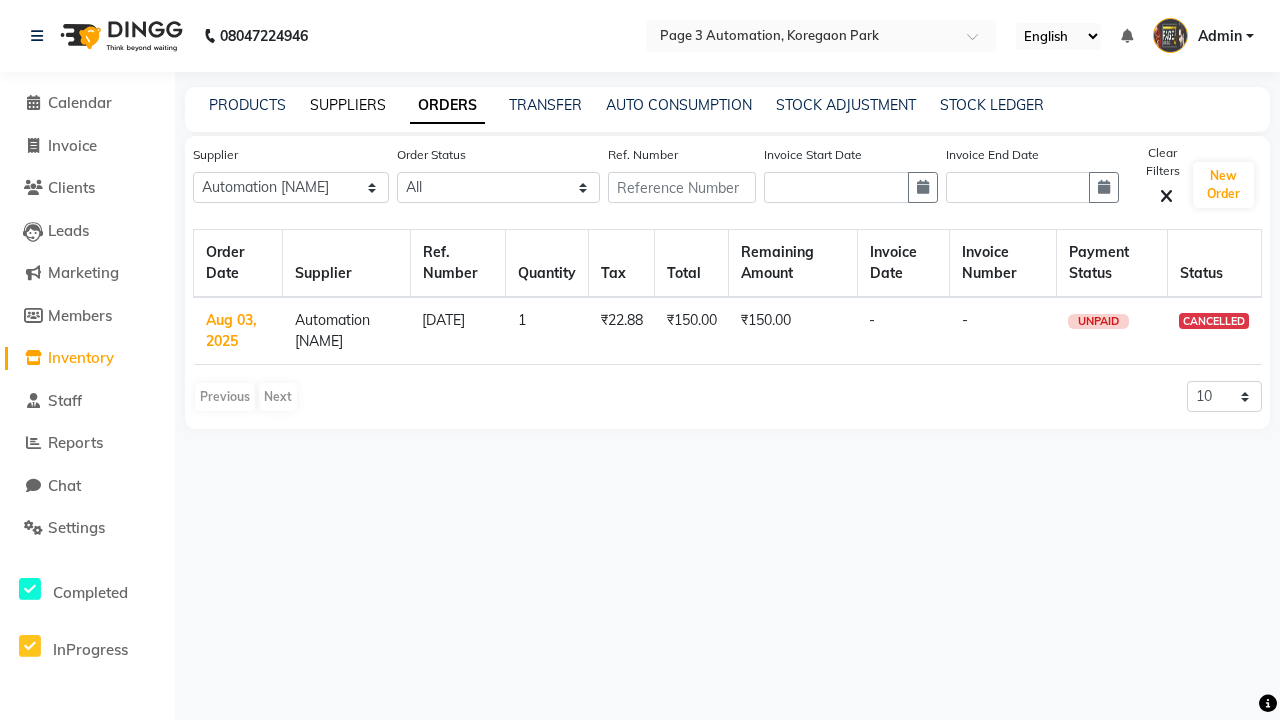 click on "SUPPLIERS" 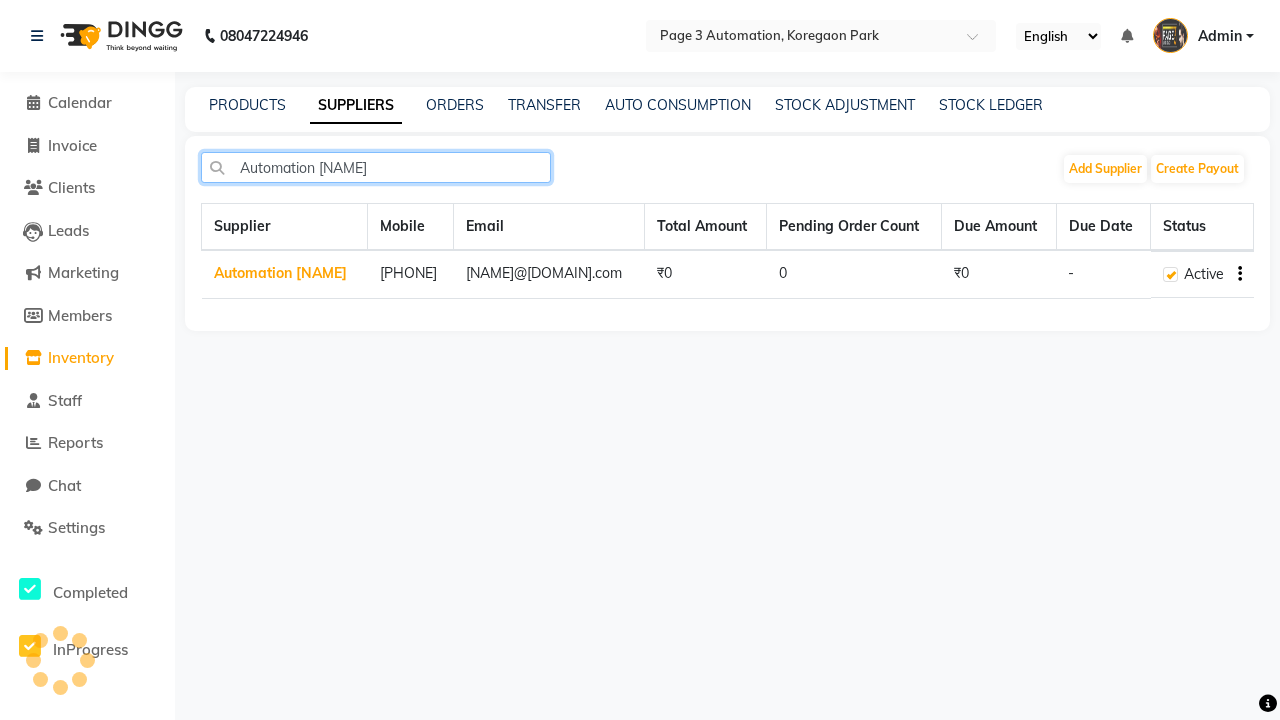 type on "Automation [NAME]" 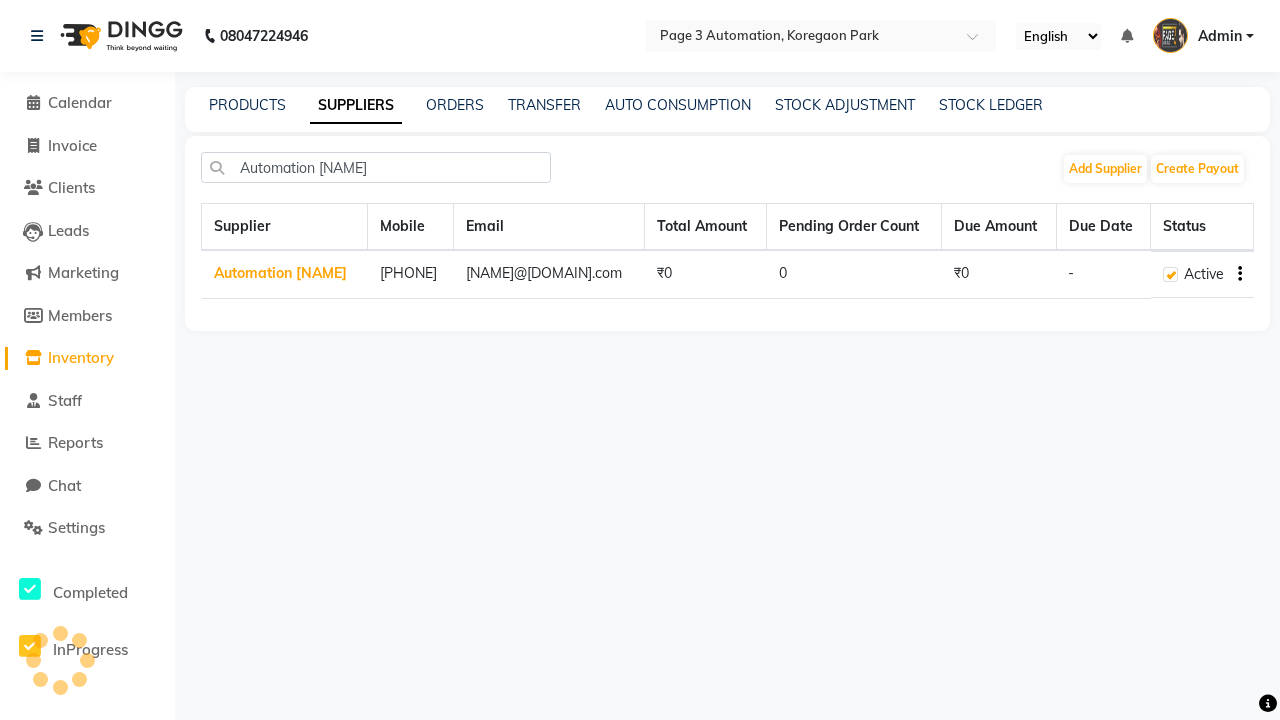 click 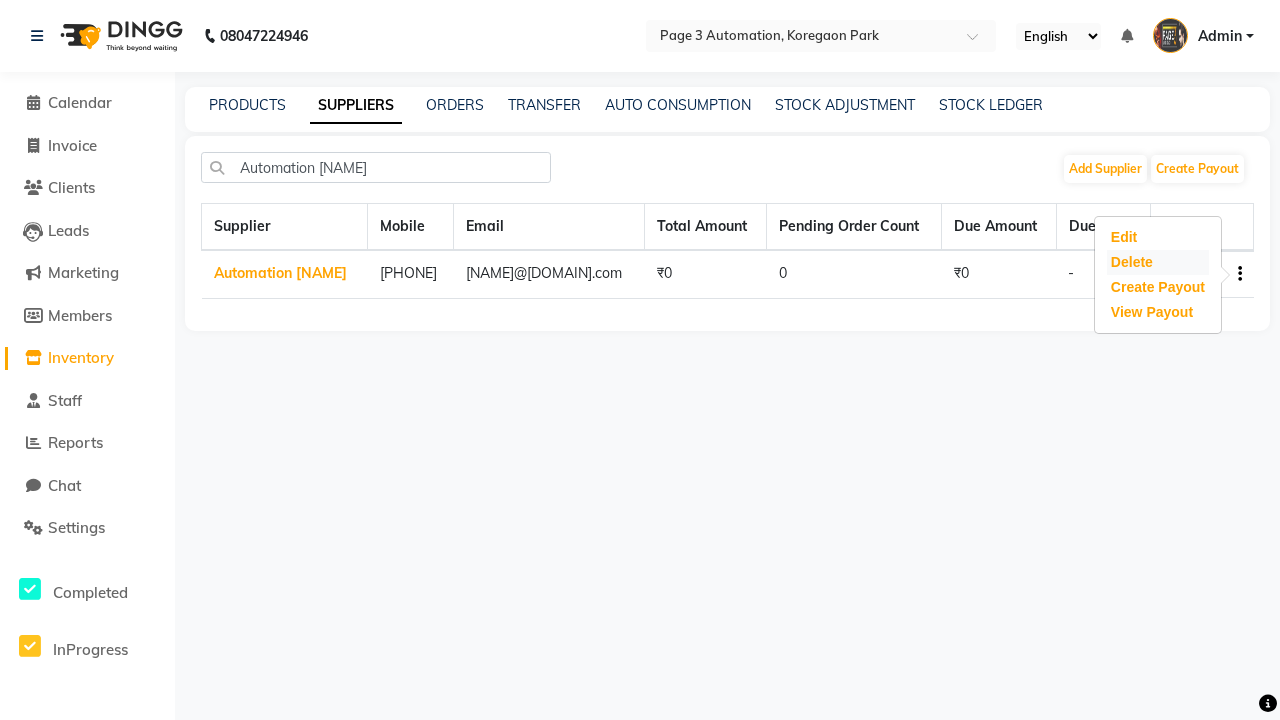 click on "Delete" at bounding box center (1158, 262) 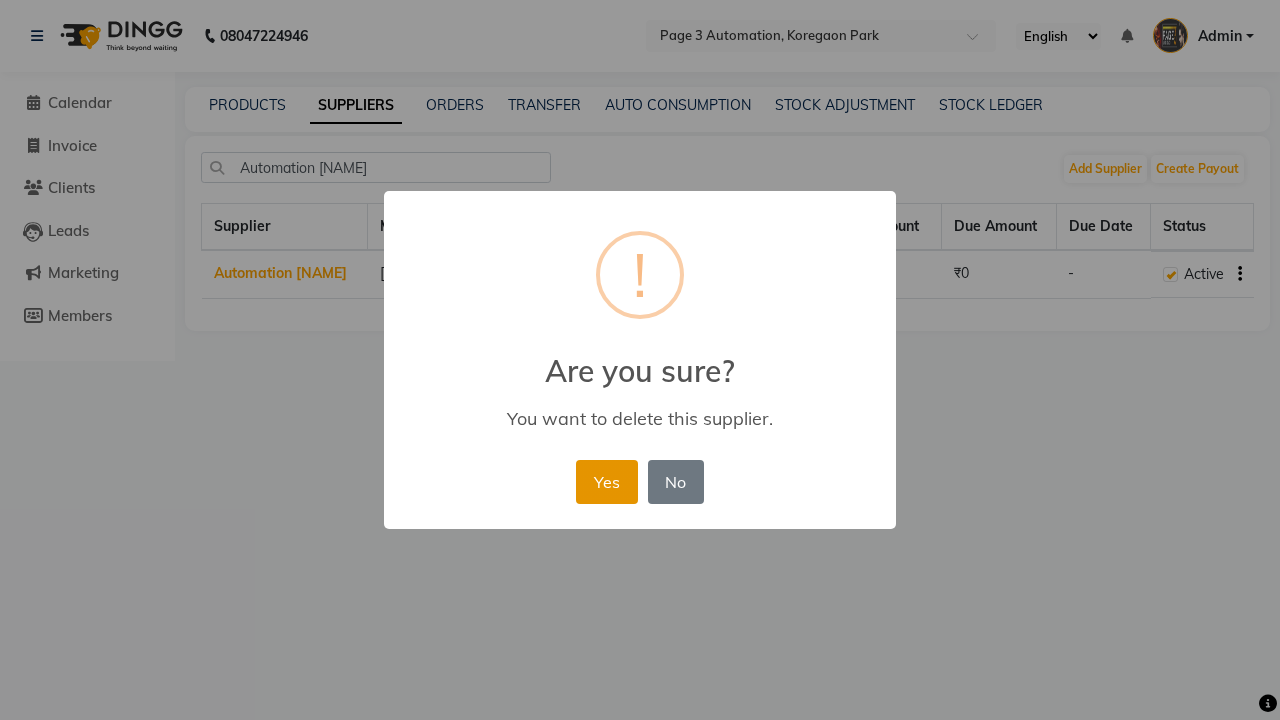 click on "Yes" at bounding box center [606, 482] 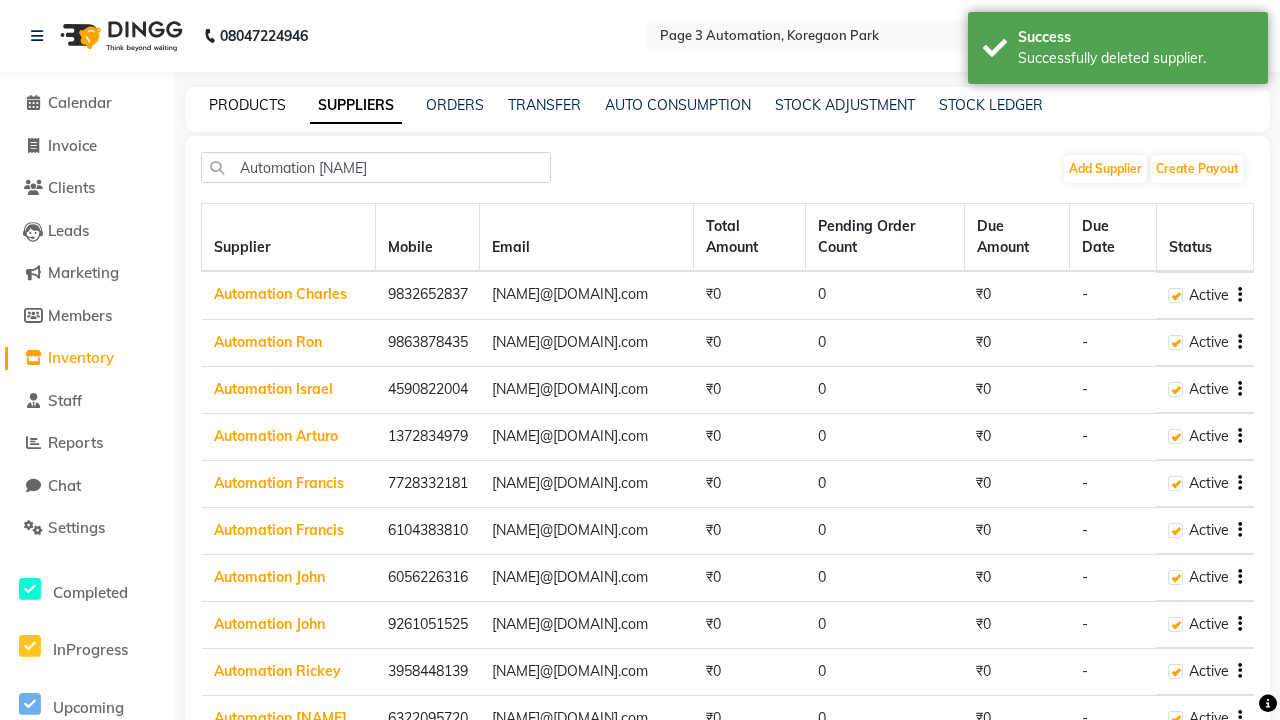 click on "Successfully deleted supplier." at bounding box center [1135, 58] 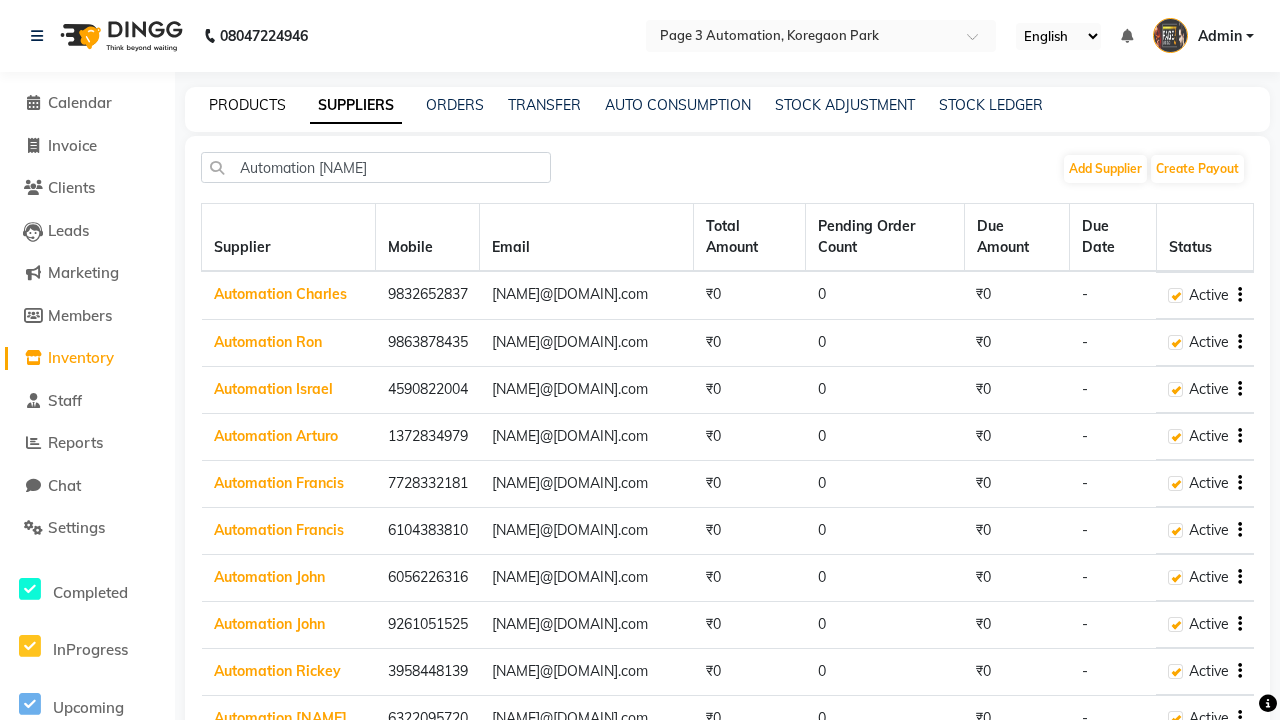 click on "PRODUCTS" 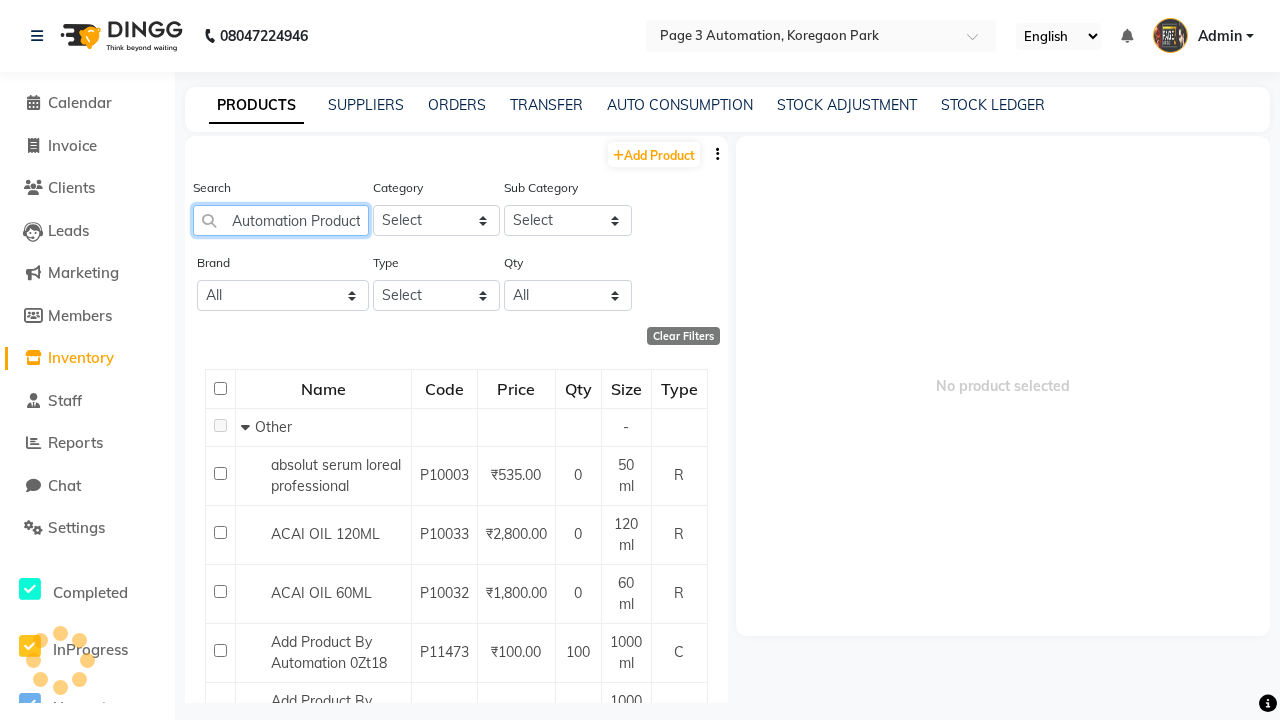 scroll, scrollTop: 0, scrollLeft: 31, axis: horizontal 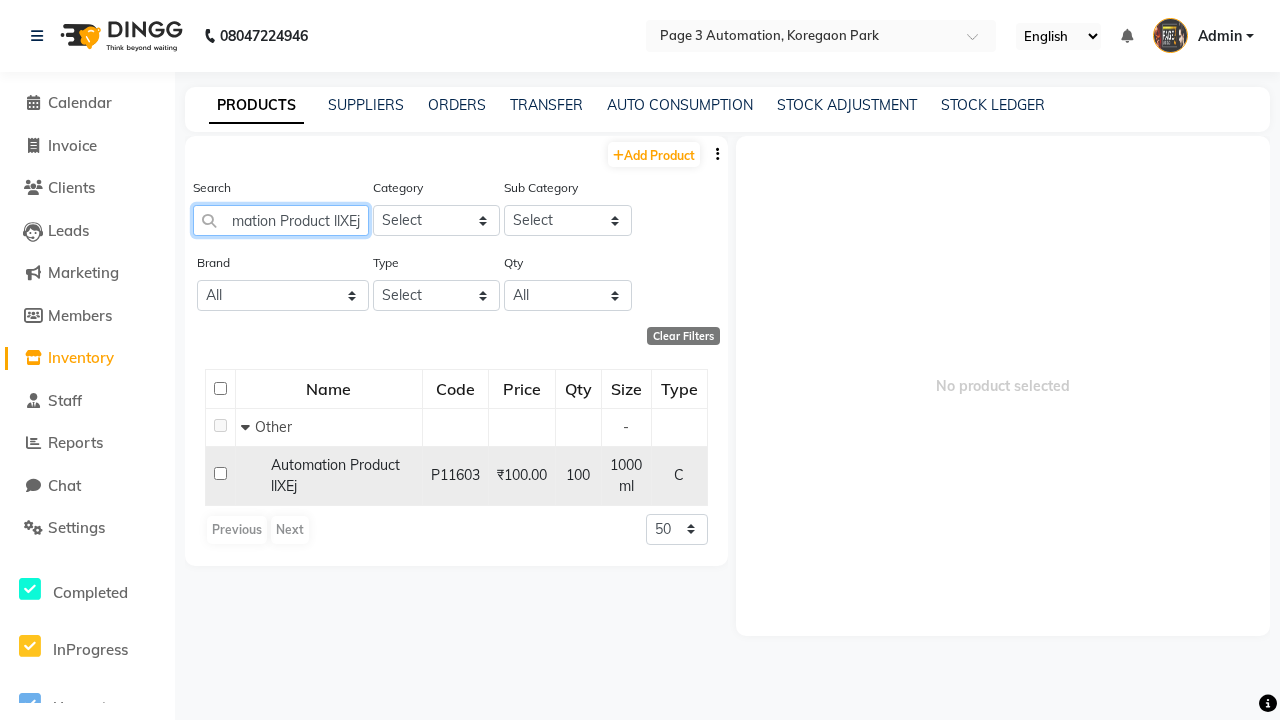 type on "Automation Product llXEj" 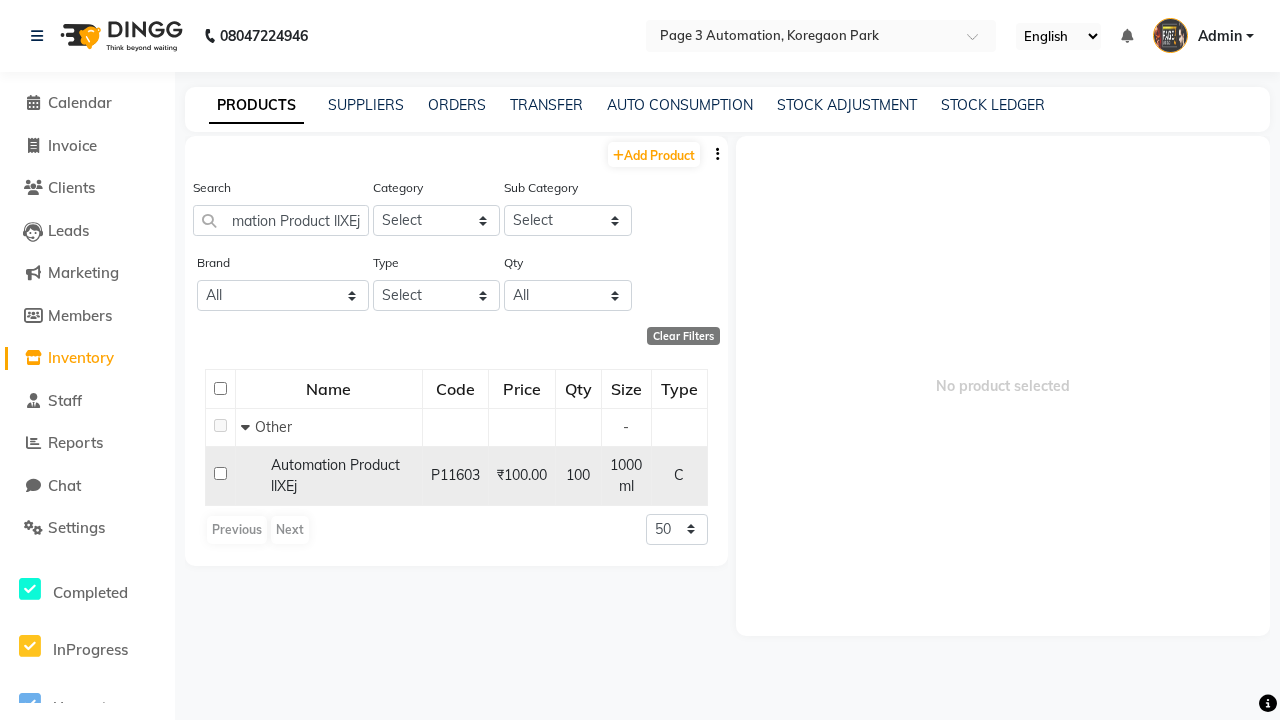 click 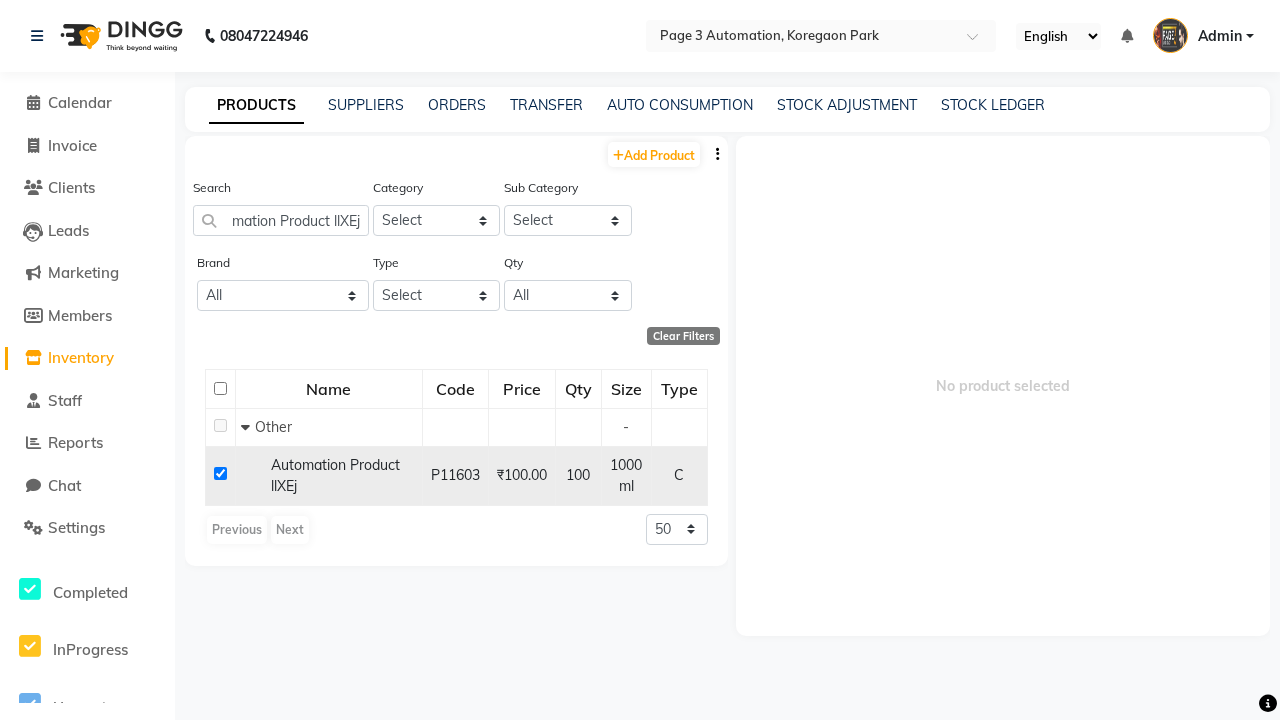 checkbox on "true" 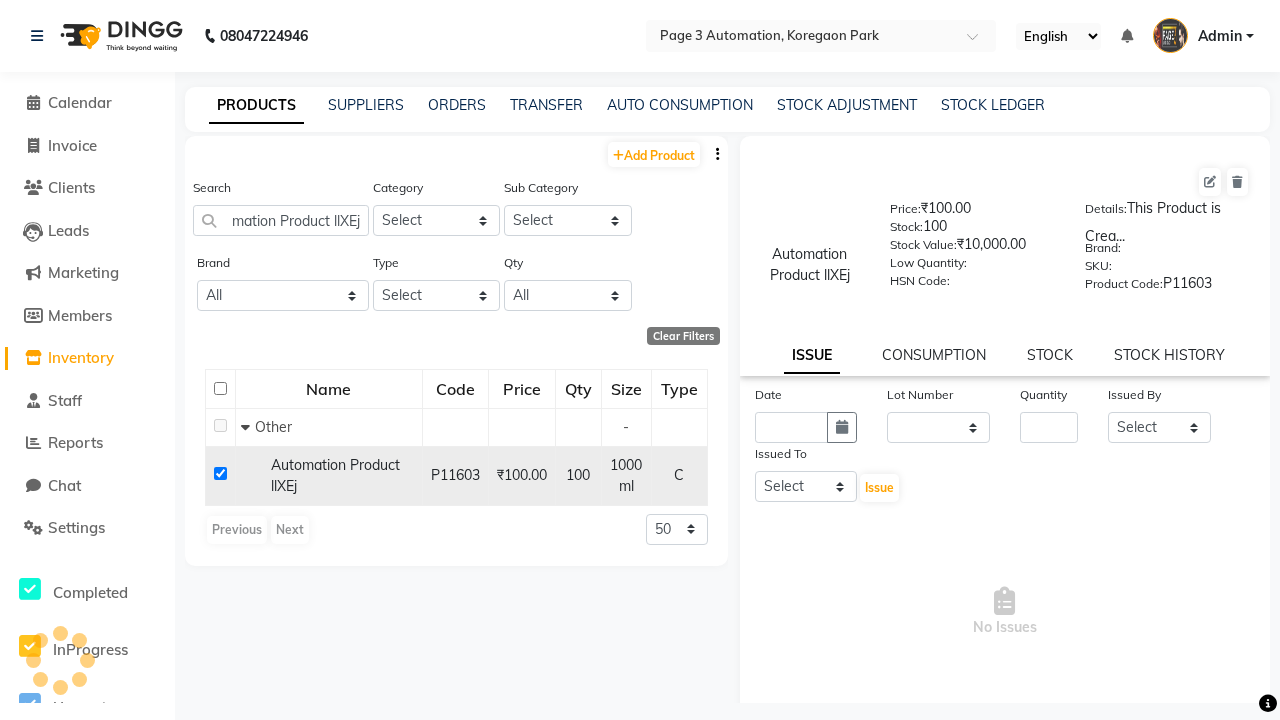 scroll, scrollTop: 0, scrollLeft: 0, axis: both 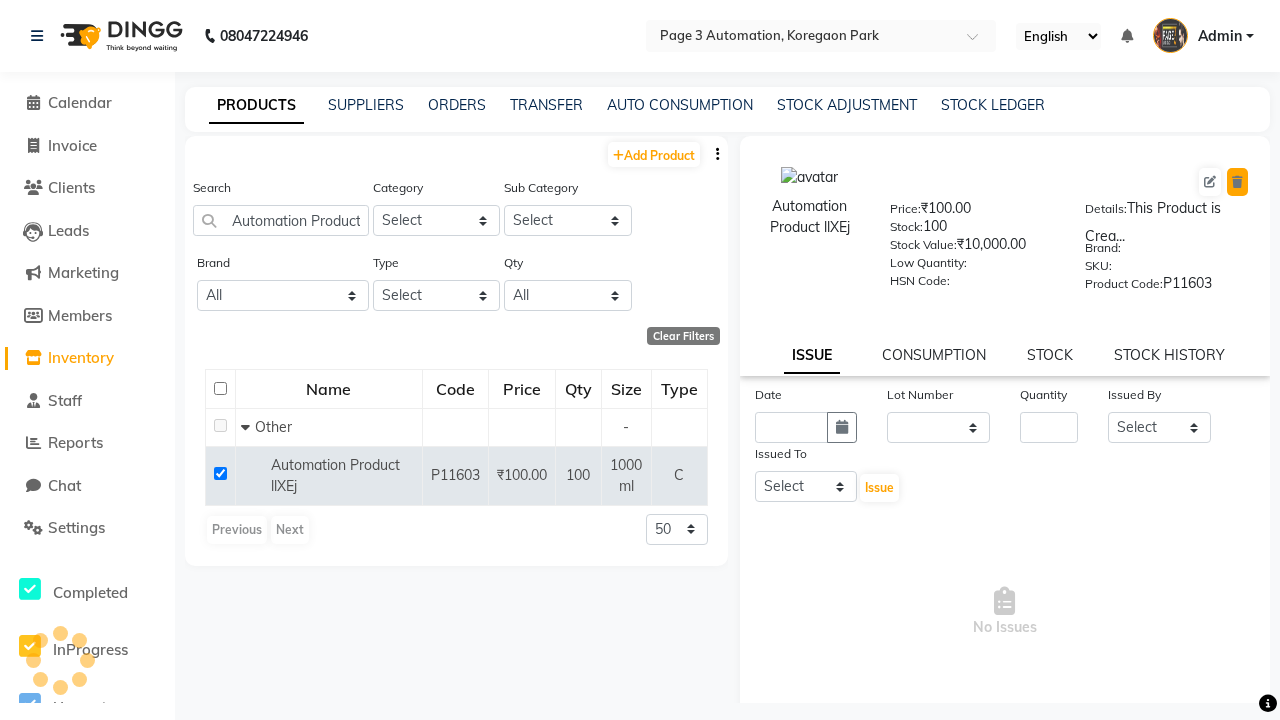 click 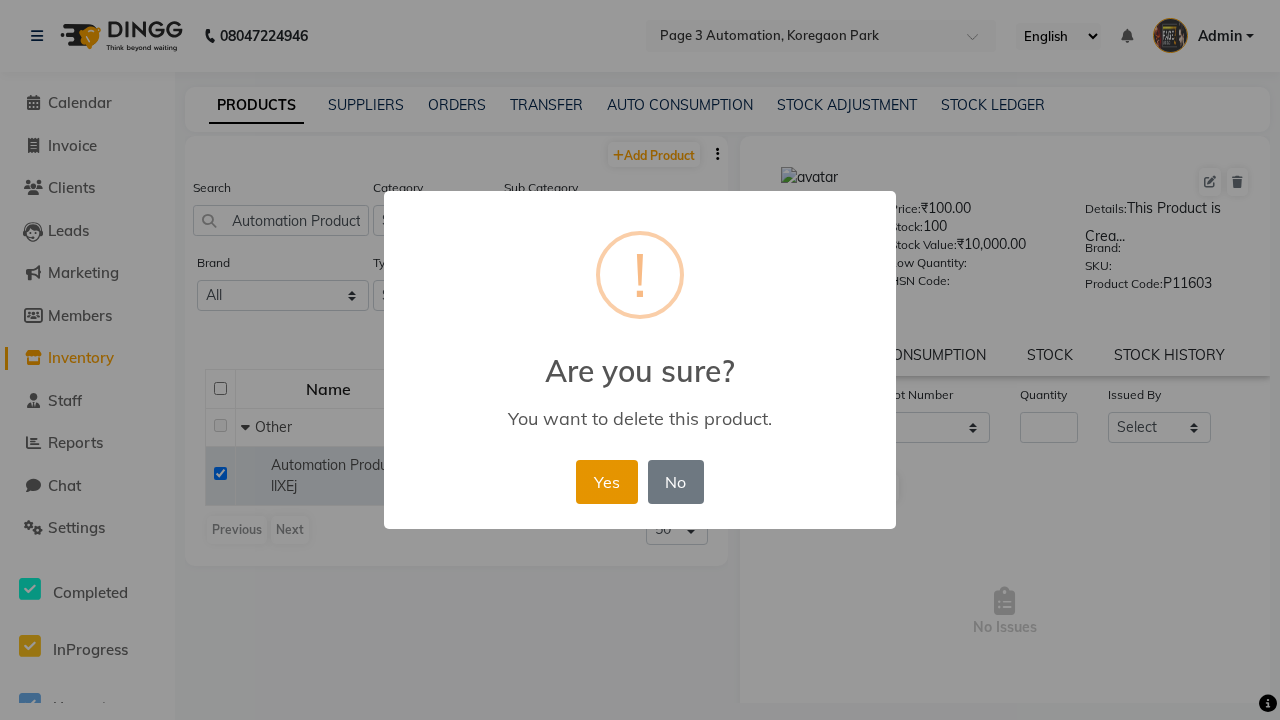 click on "Yes" at bounding box center [606, 482] 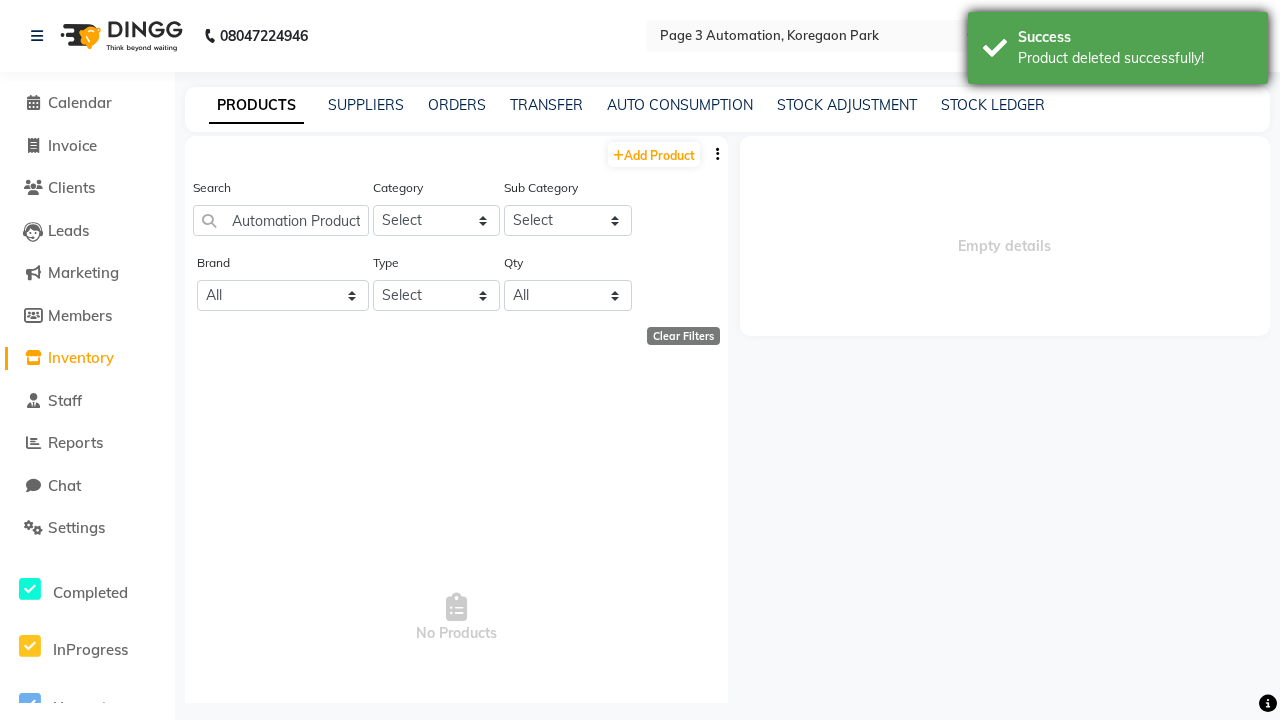 click on "Product deleted successfully!" at bounding box center (1135, 58) 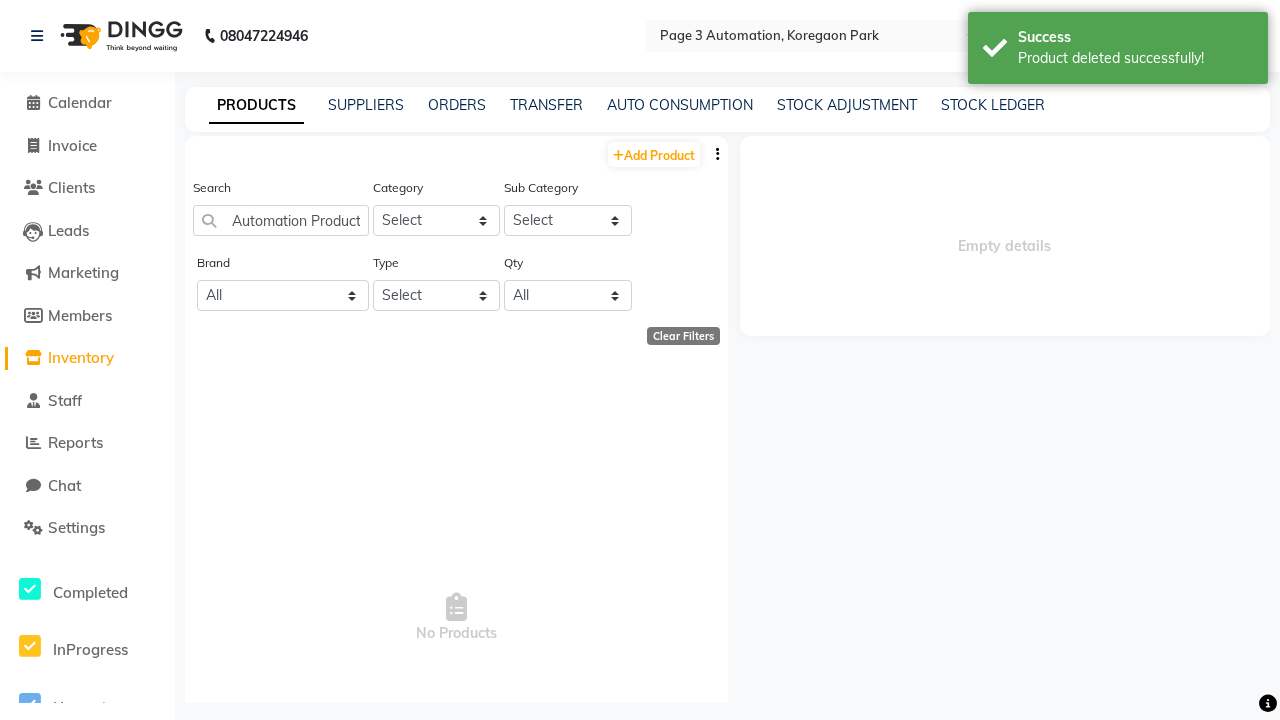 click on "Admin" at bounding box center [1220, 36] 